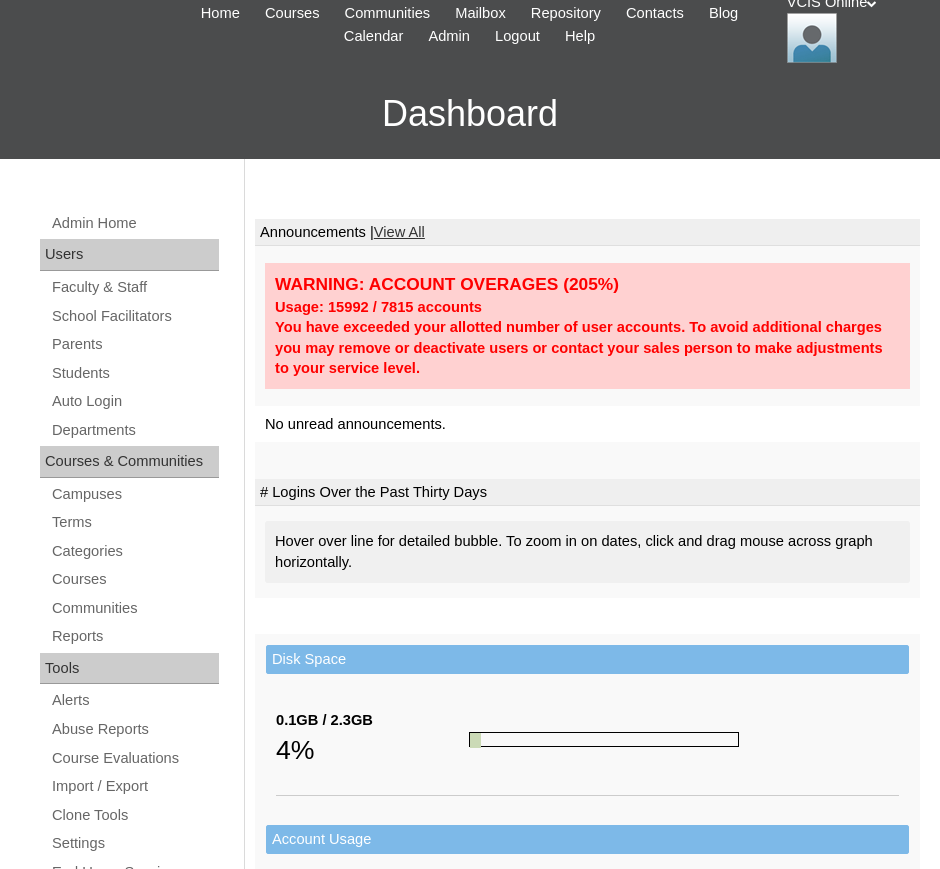 scroll, scrollTop: 100, scrollLeft: 0, axis: vertical 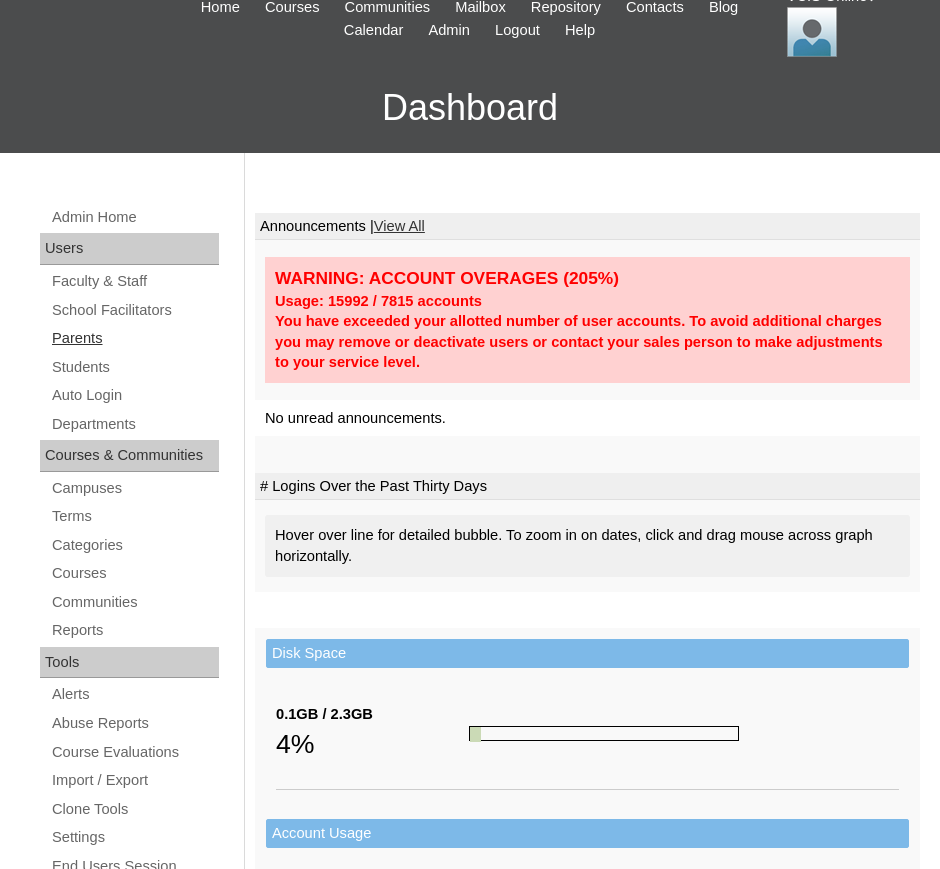 click on "Parents" at bounding box center [134, 338] 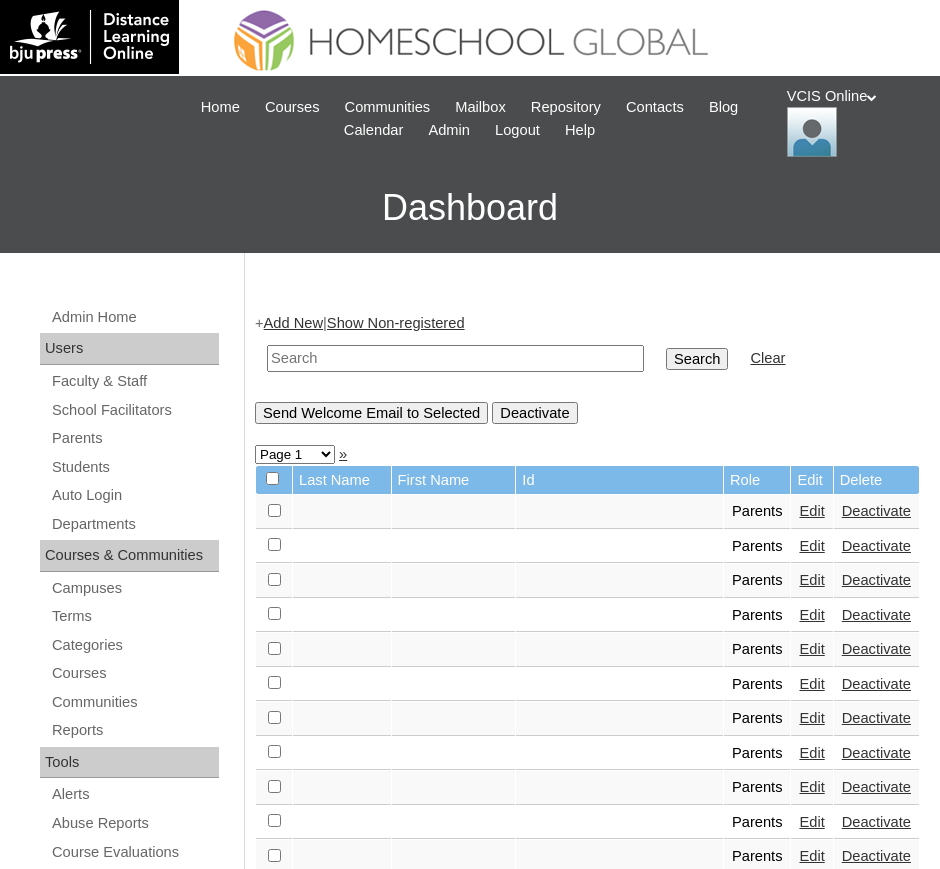 scroll, scrollTop: 0, scrollLeft: 0, axis: both 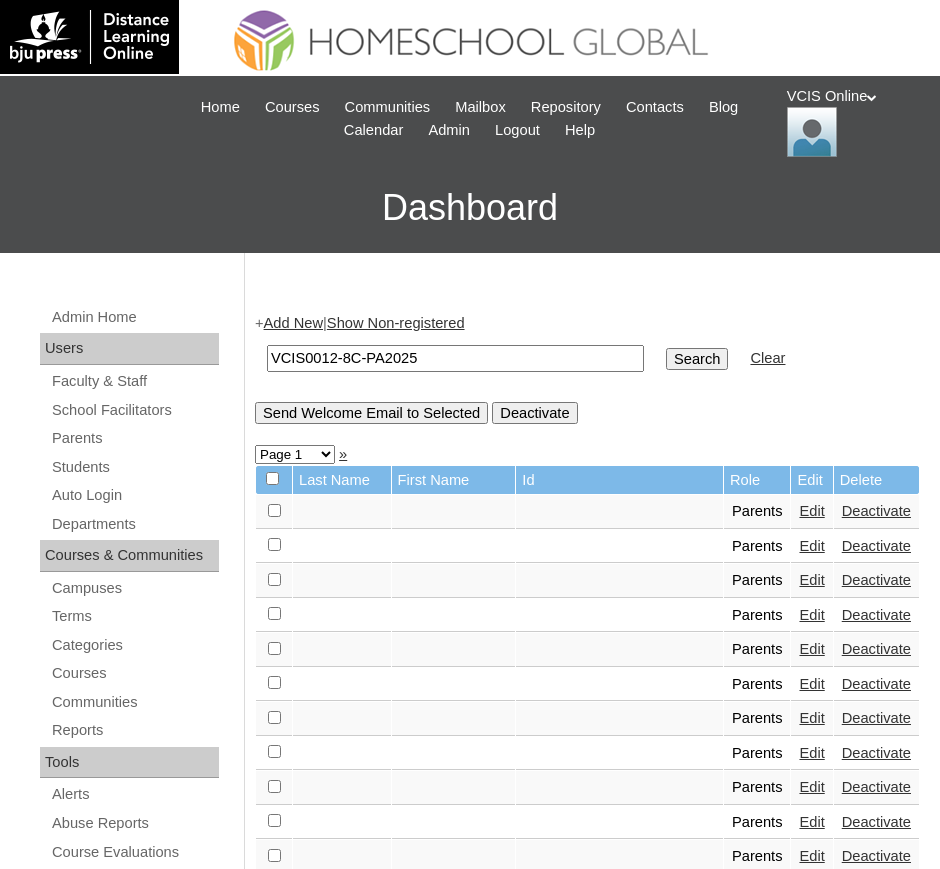 type on "VCIS0012-8C-PA2025" 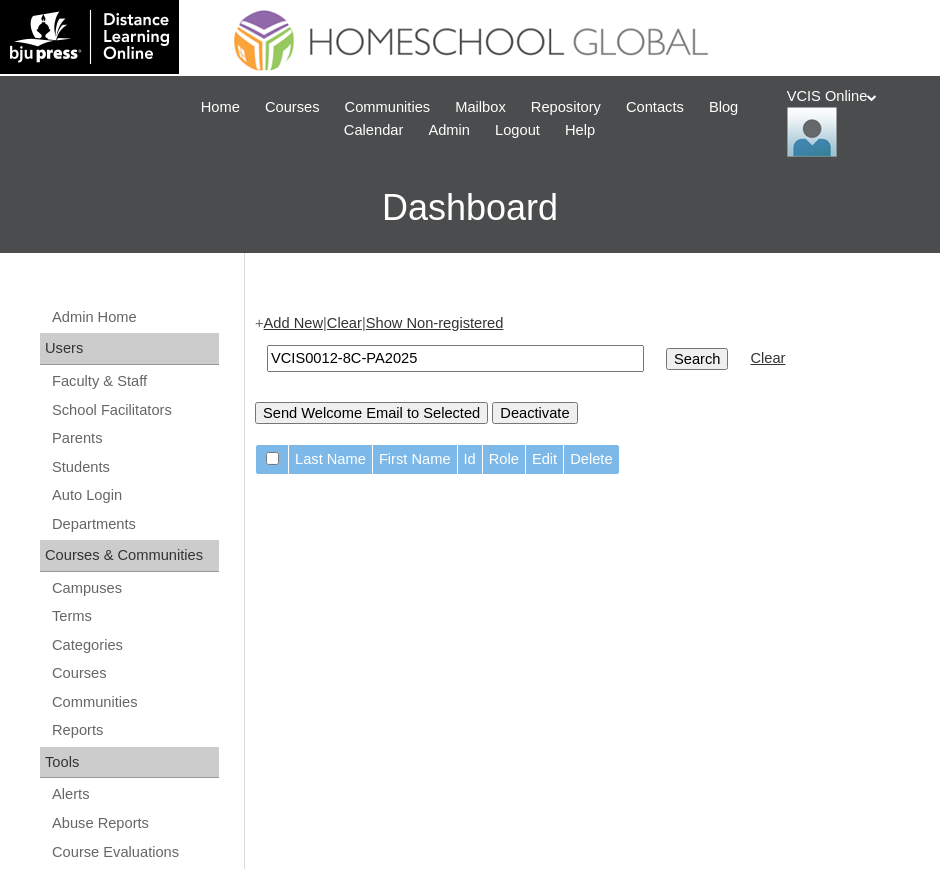 scroll, scrollTop: 0, scrollLeft: 0, axis: both 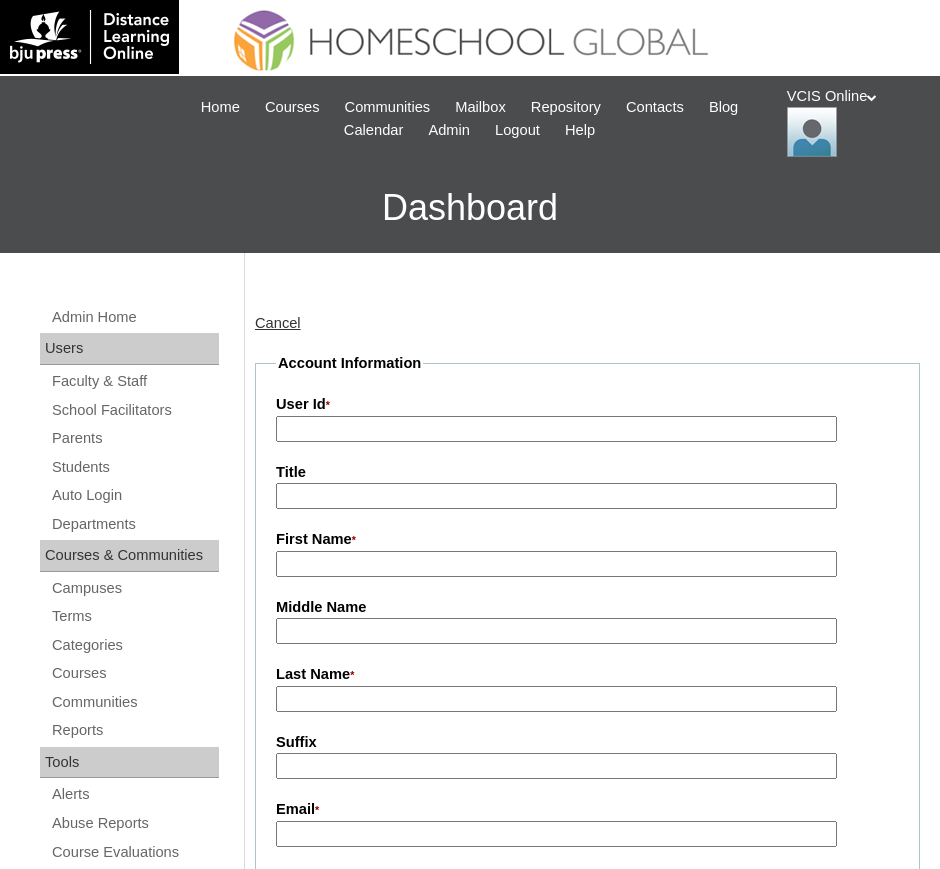 click on "User Id  *" at bounding box center (556, 429) 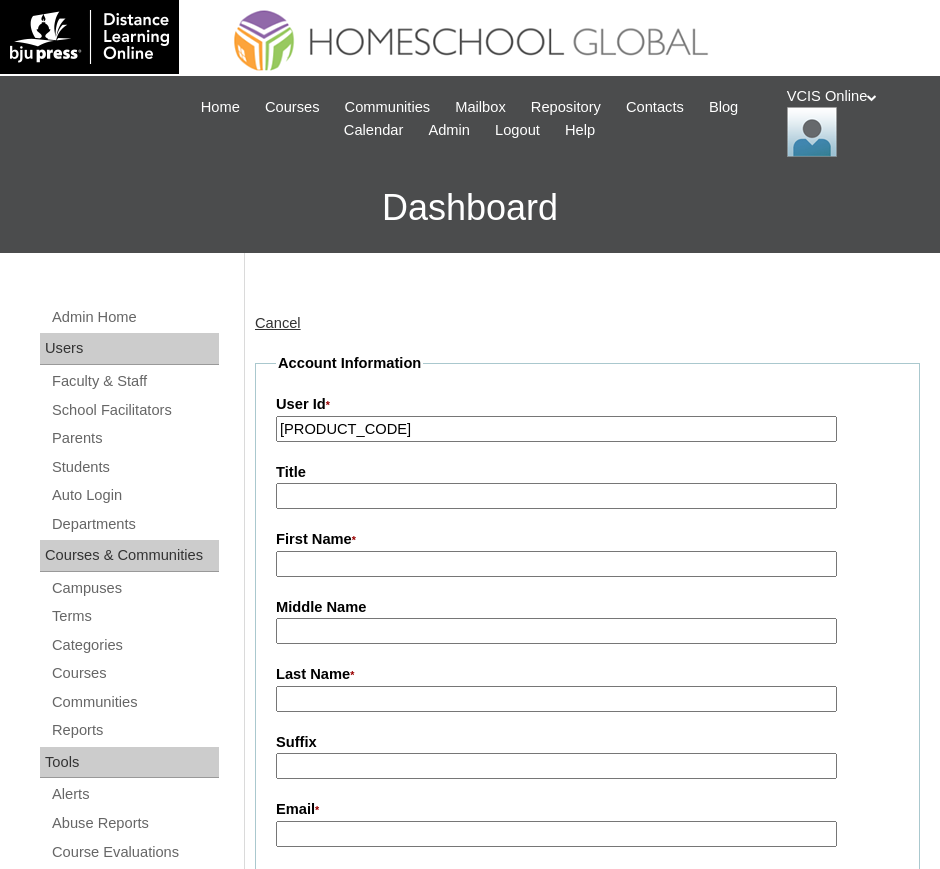 type on "VCIS0012-8C-PA2025" 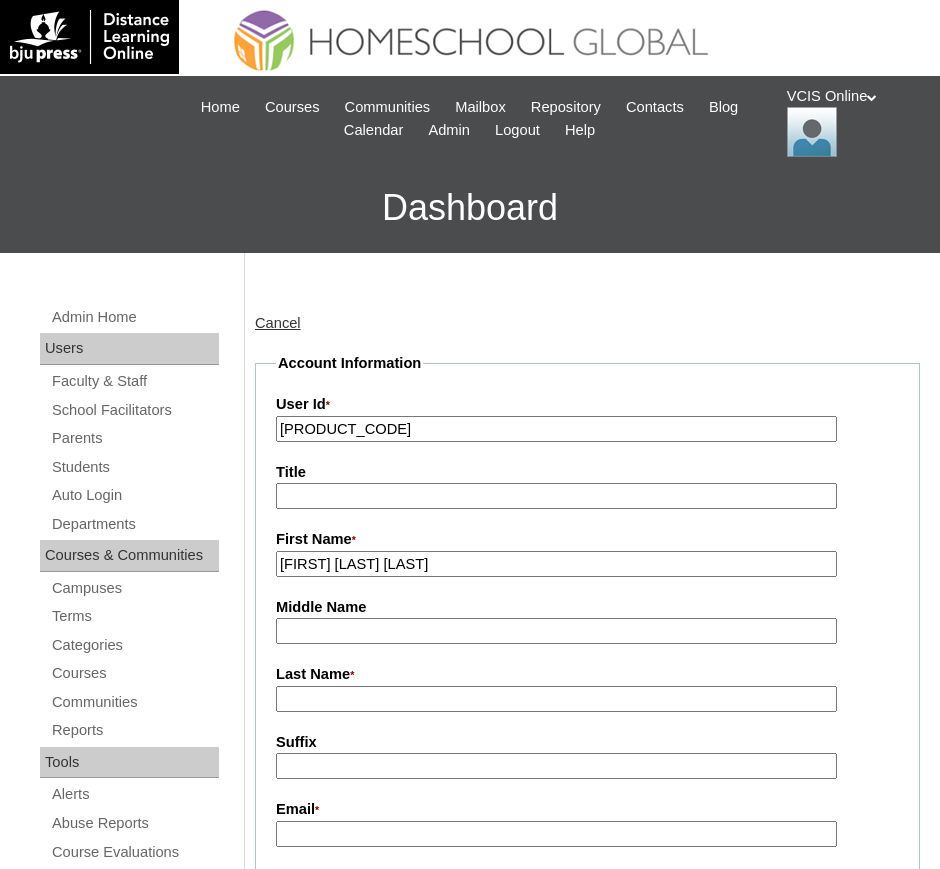 drag, startPoint x: 342, startPoint y: 564, endPoint x: 505, endPoint y: 565, distance: 163.00307 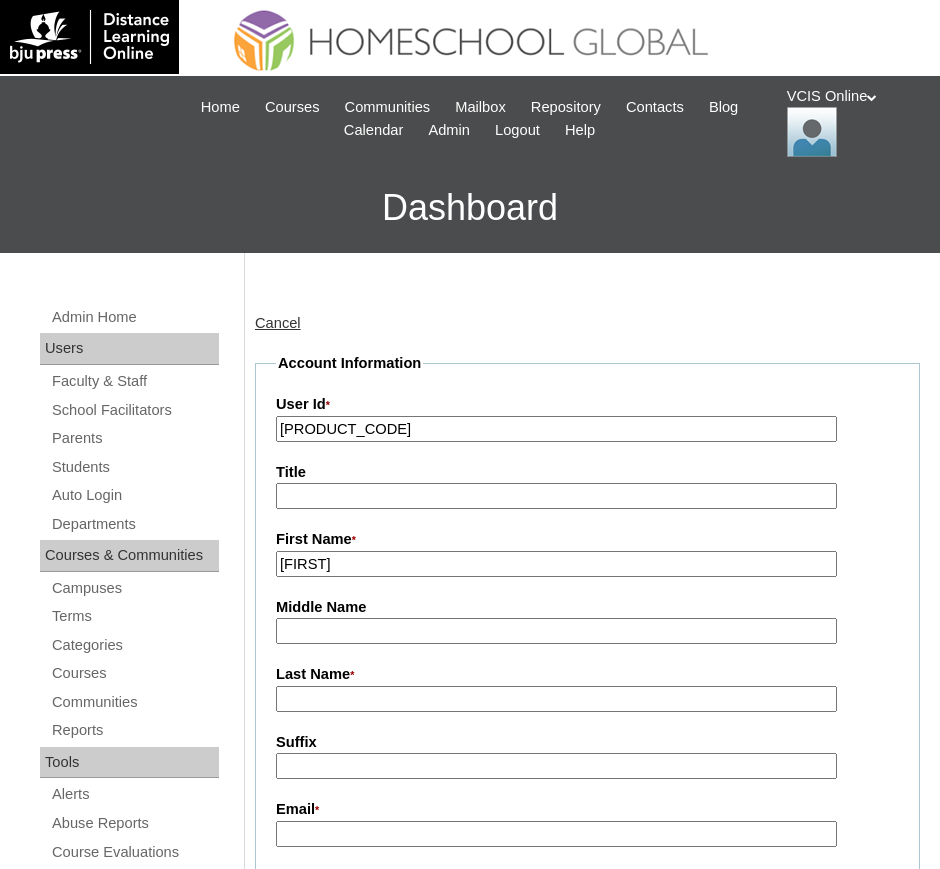 type on "Rowena" 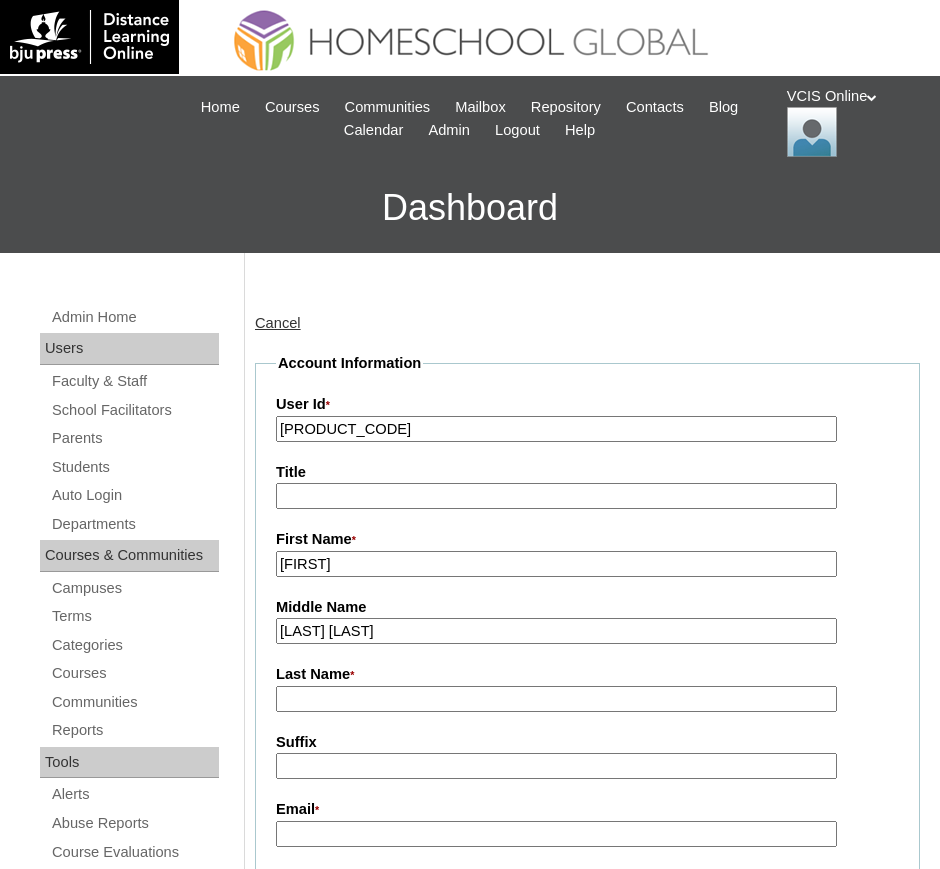click on "Tutor Bideña" at bounding box center (556, 631) 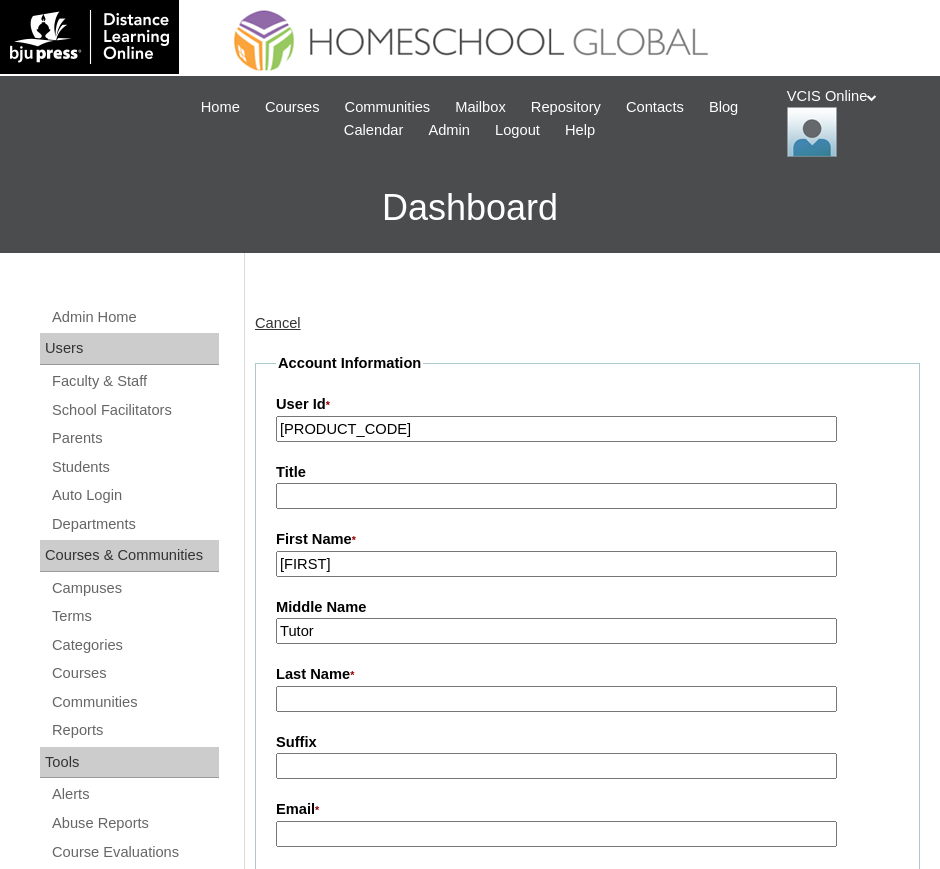 type on "Tutor" 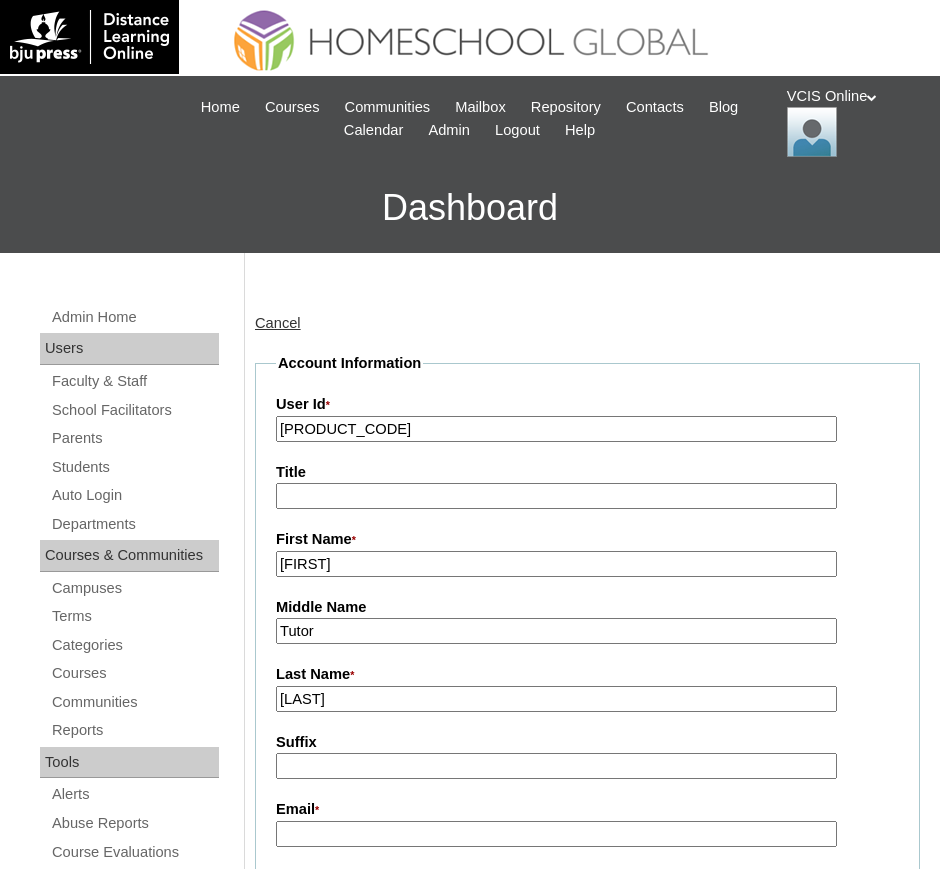 click on "Bideña" at bounding box center [556, 699] 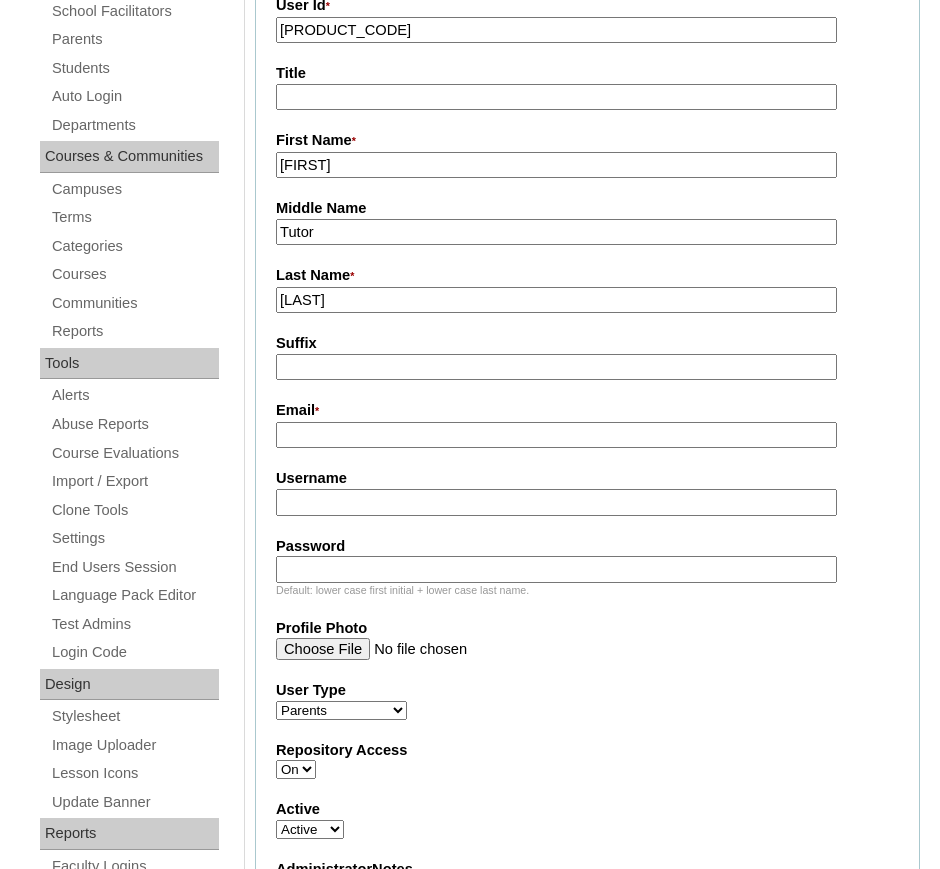 scroll, scrollTop: 403, scrollLeft: 0, axis: vertical 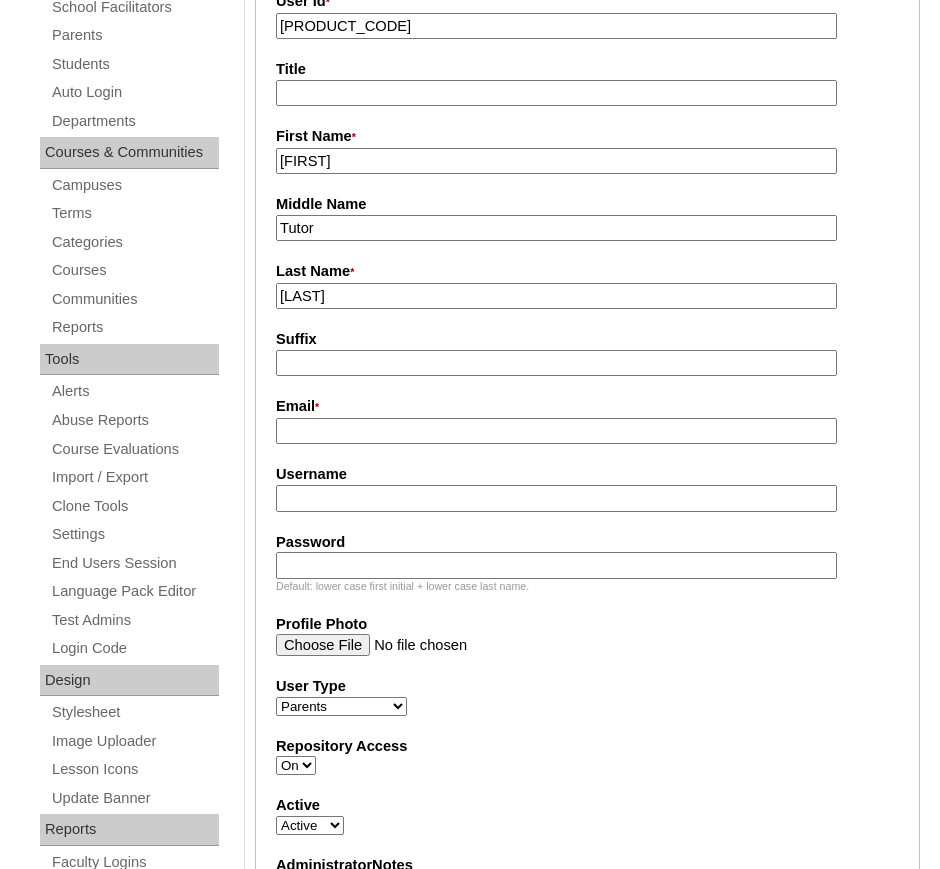 type on "Bideña" 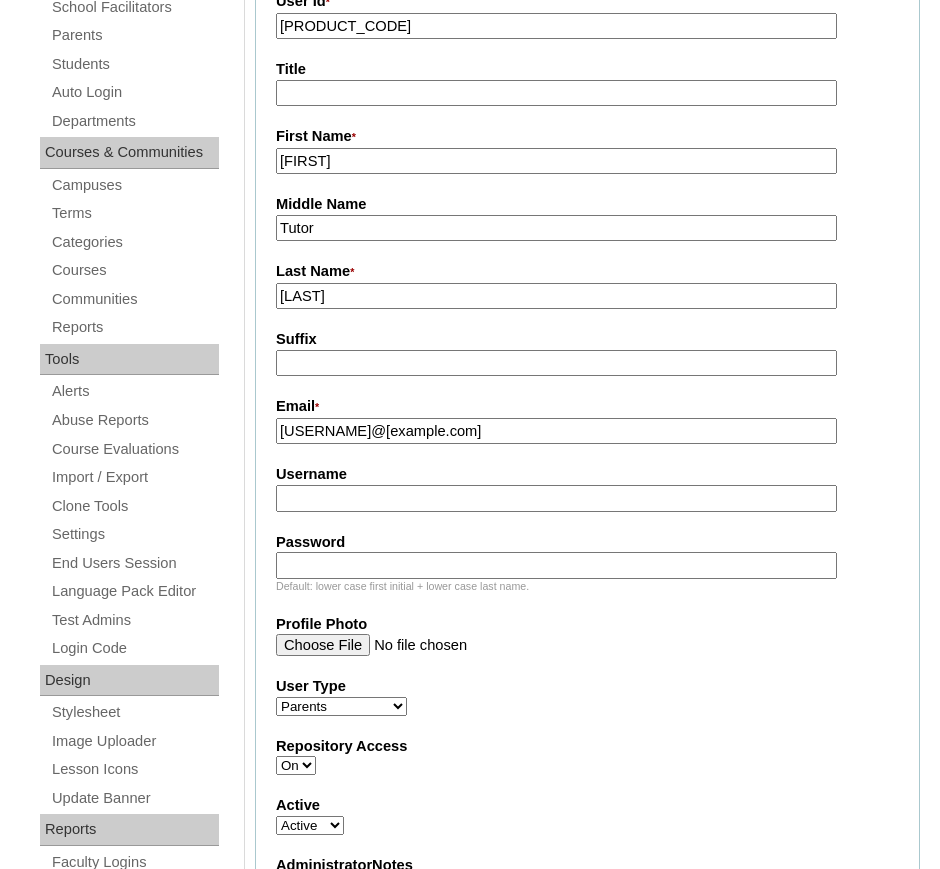 type on "bidenarowena79@gmail.com" 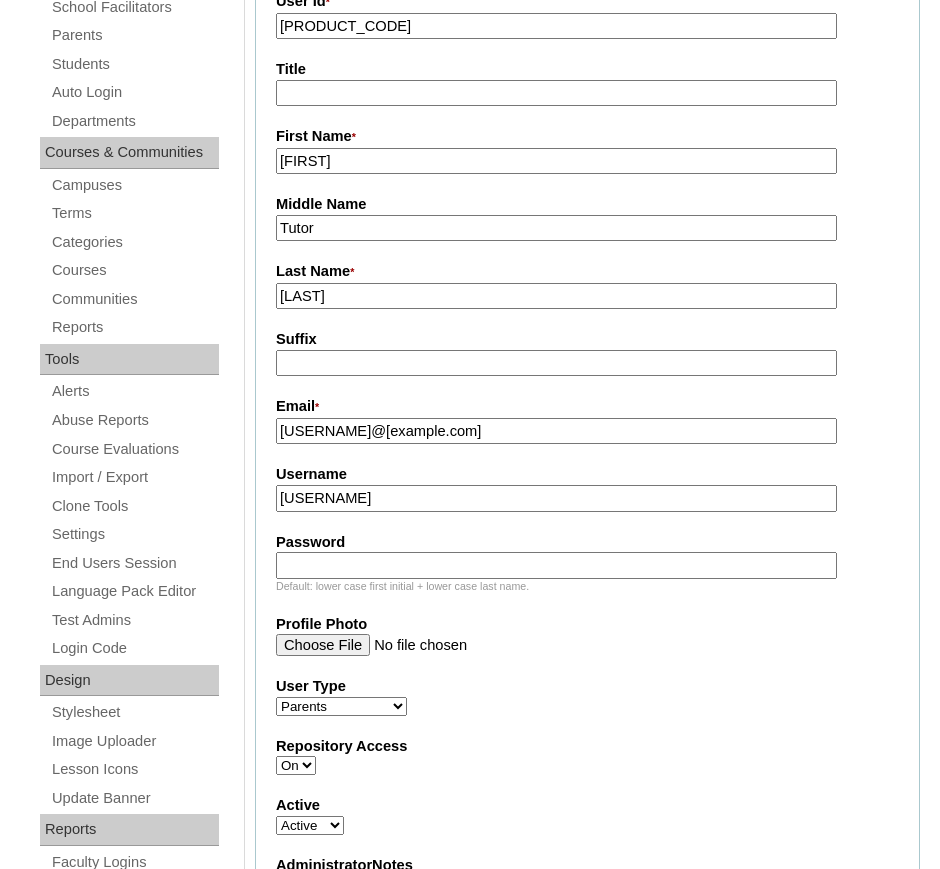 type on "rbideña2025" 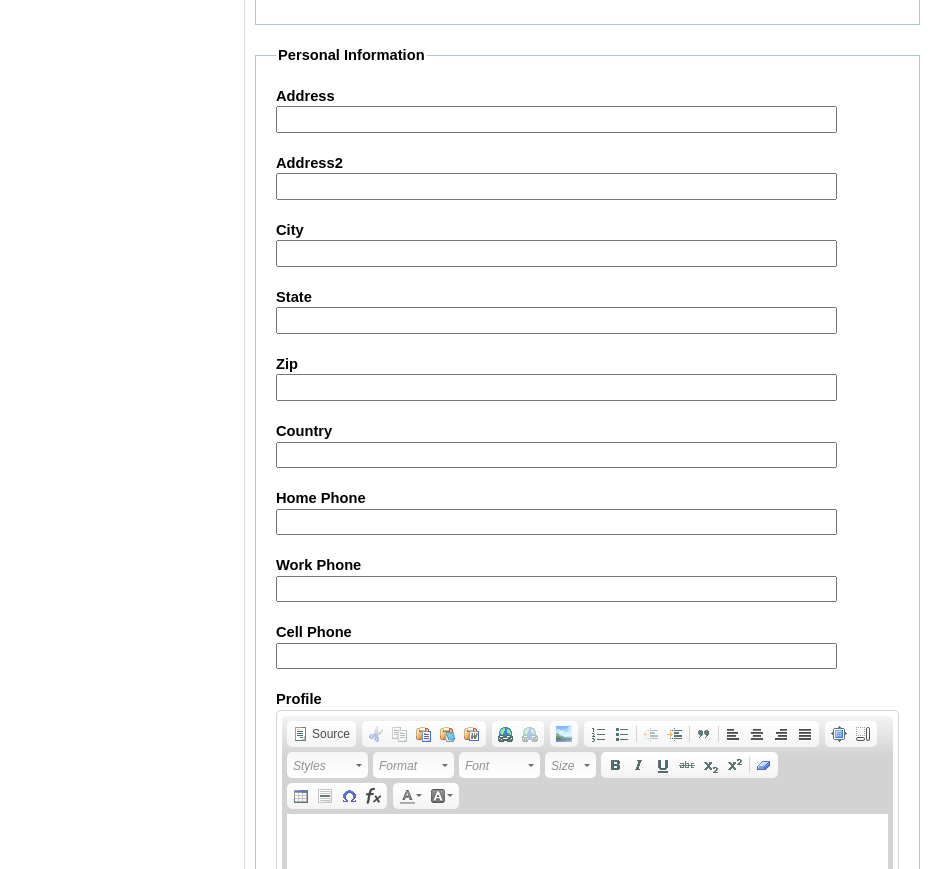 scroll, scrollTop: 1918, scrollLeft: 0, axis: vertical 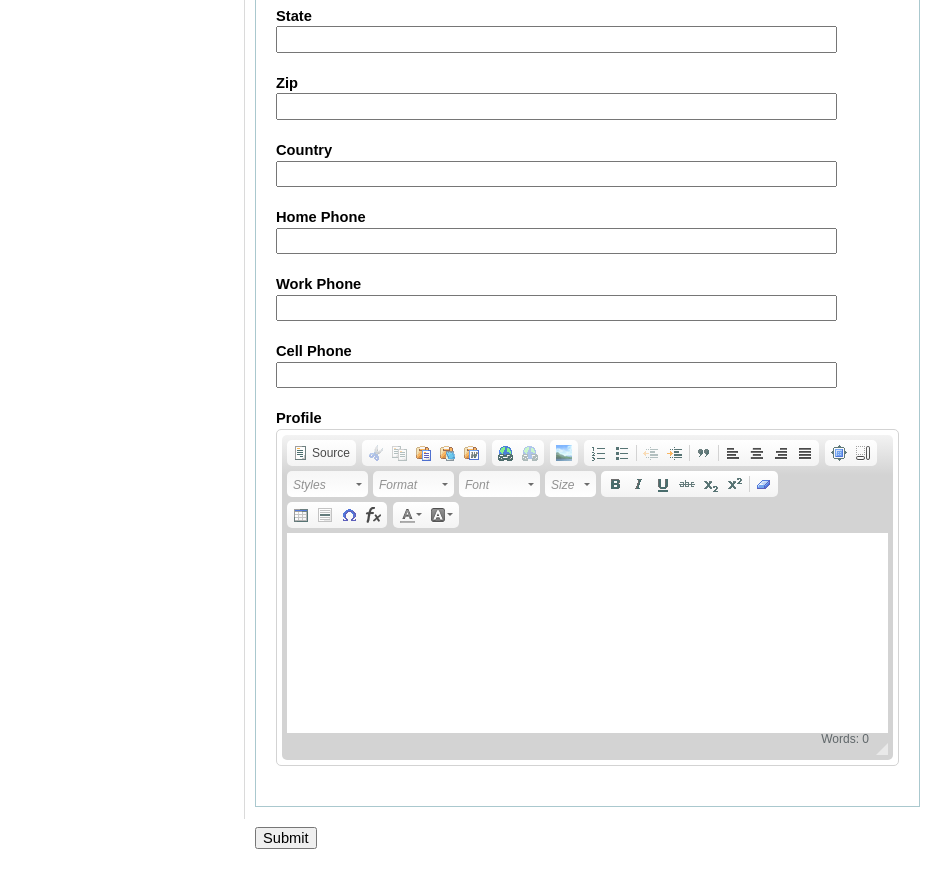 type on "CyeMqF" 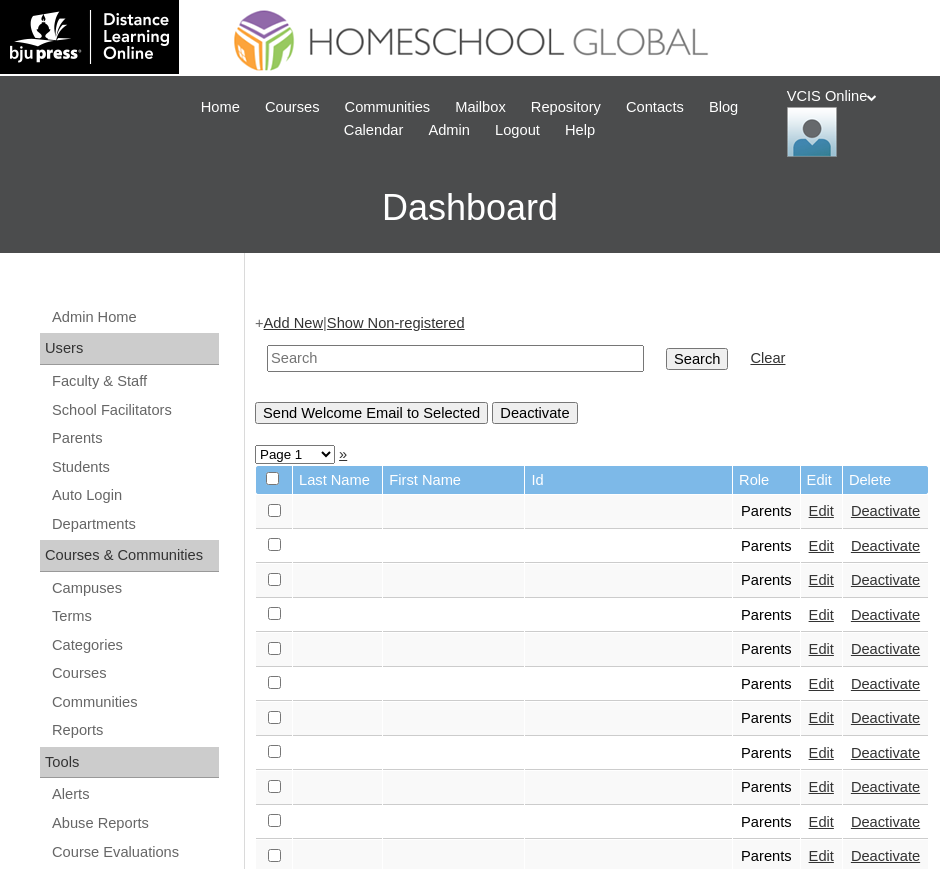 scroll, scrollTop: 0, scrollLeft: 0, axis: both 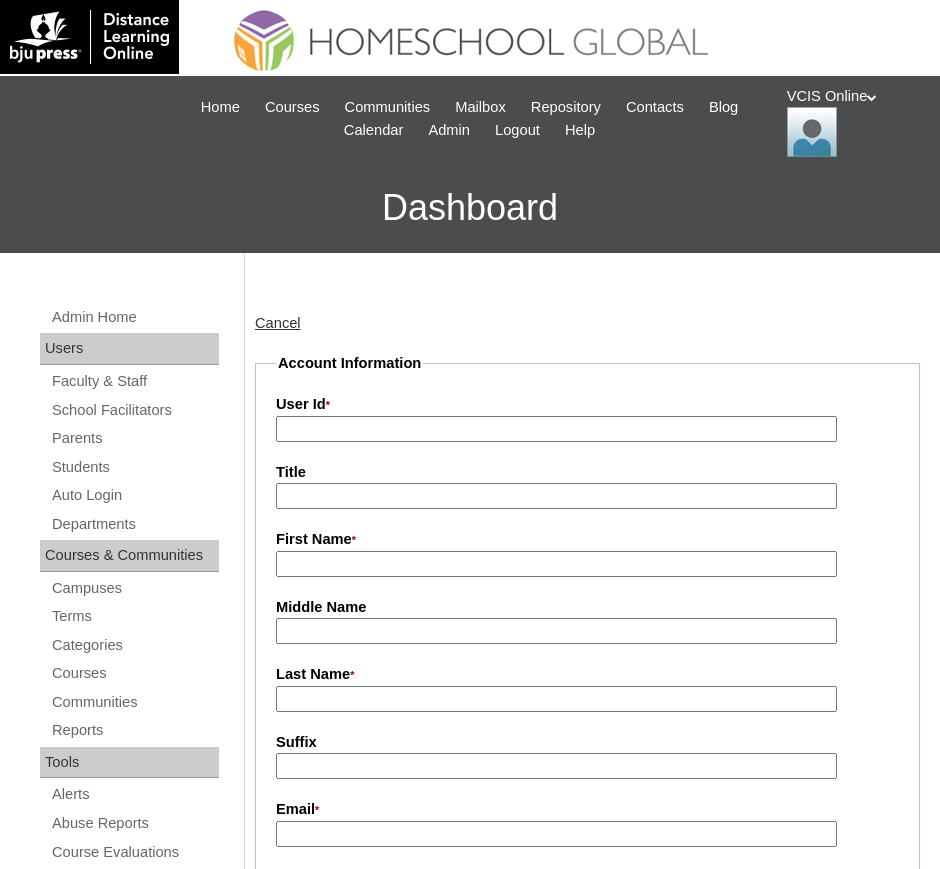 click on "User Id  *" at bounding box center (556, 429) 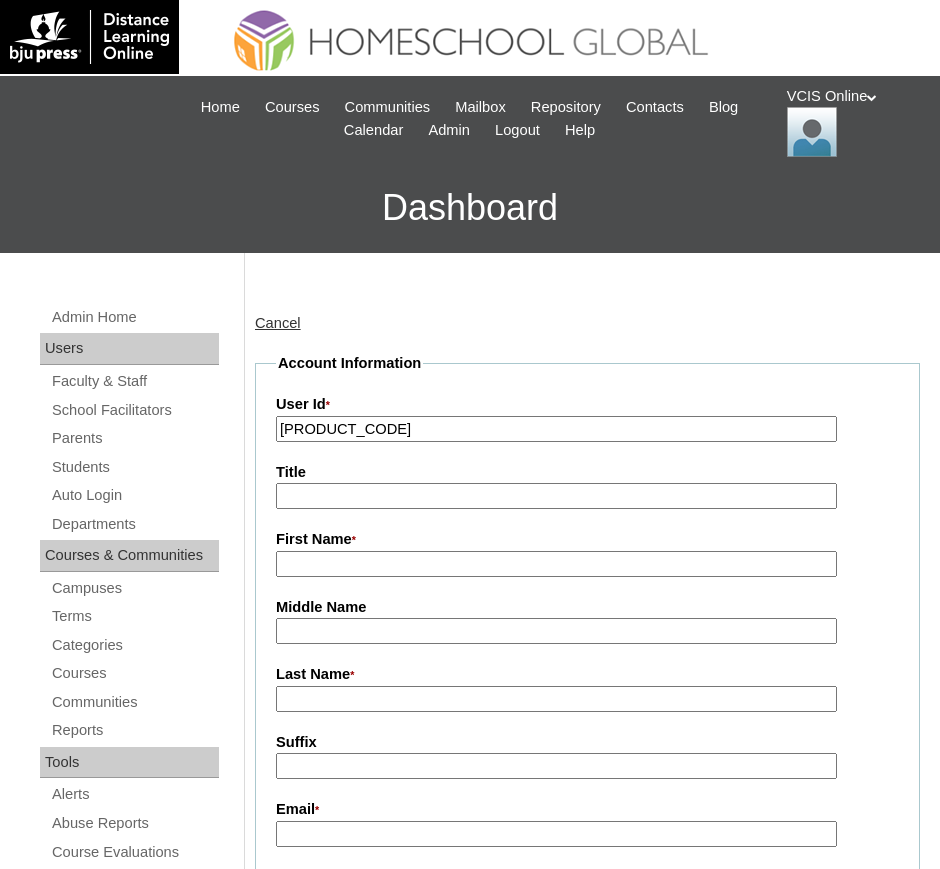 type on "VCIS0016-8C-PA2025" 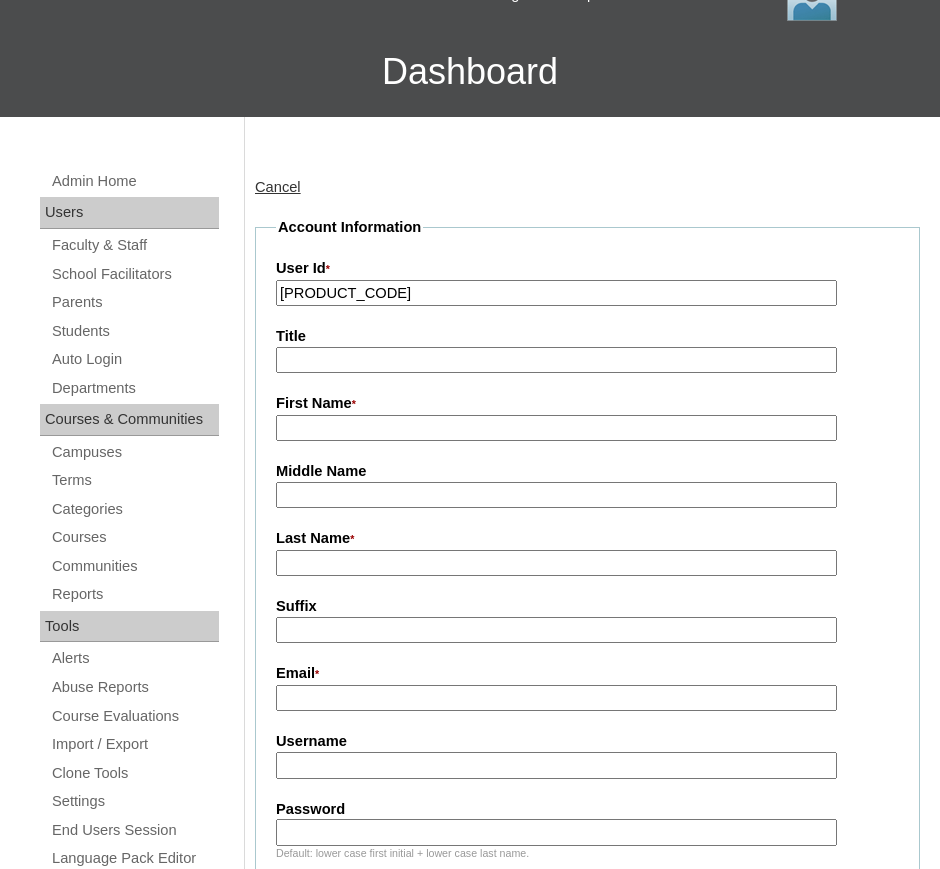 scroll, scrollTop: 223, scrollLeft: 0, axis: vertical 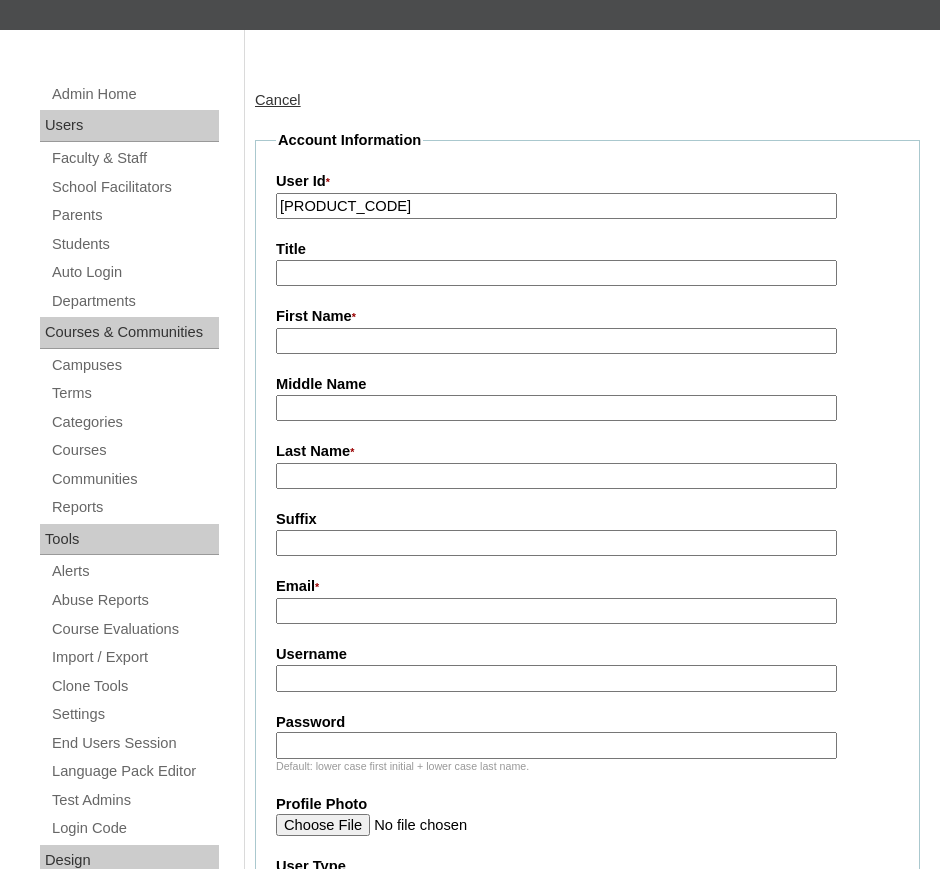 click on "Username" at bounding box center (556, 678) 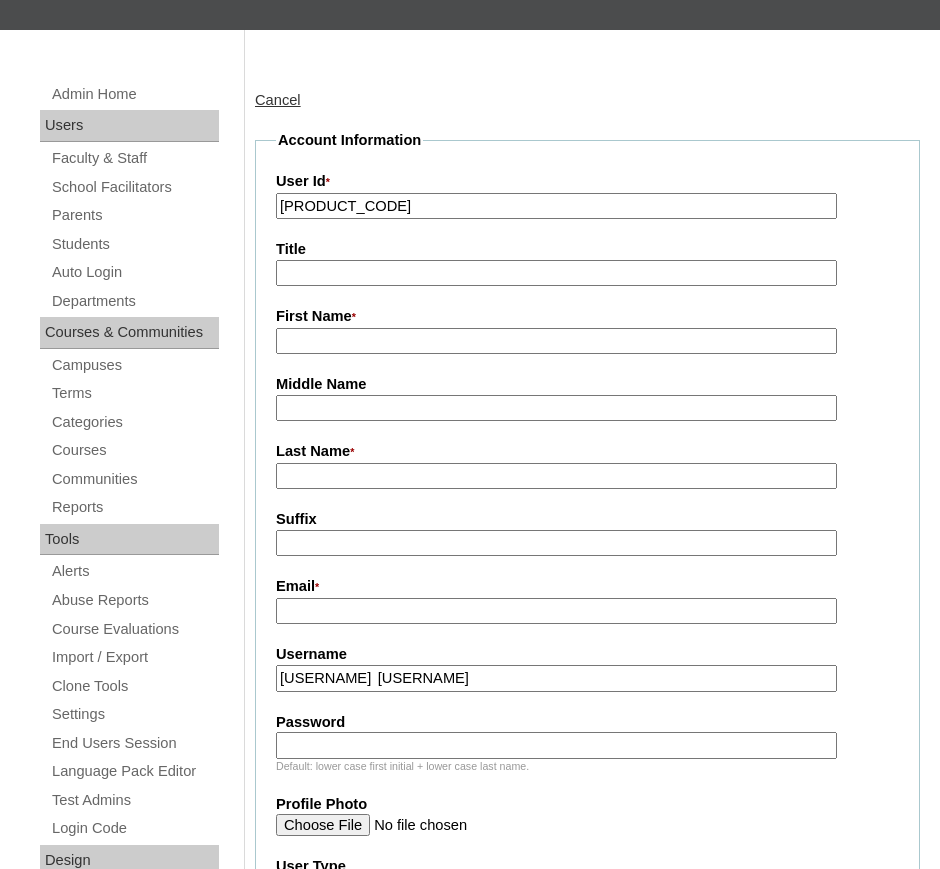 drag, startPoint x: 379, startPoint y: 678, endPoint x: 436, endPoint y: 679, distance: 57.00877 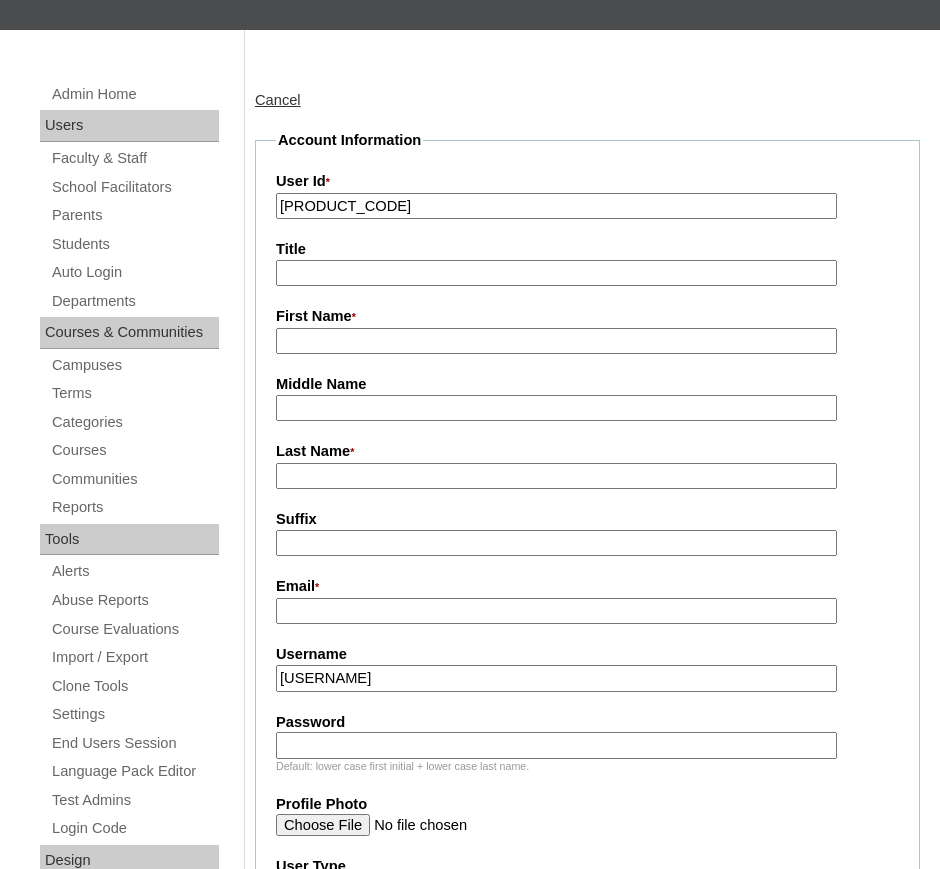 type on "jdisotto2025" 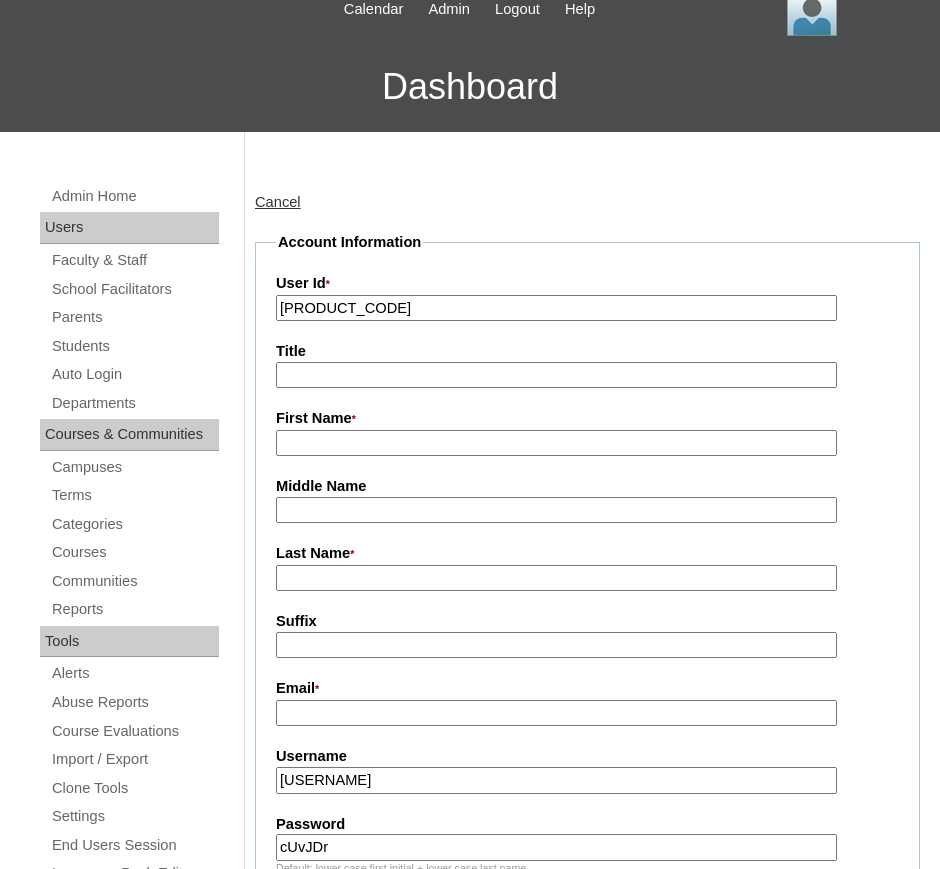 scroll, scrollTop: 120, scrollLeft: 0, axis: vertical 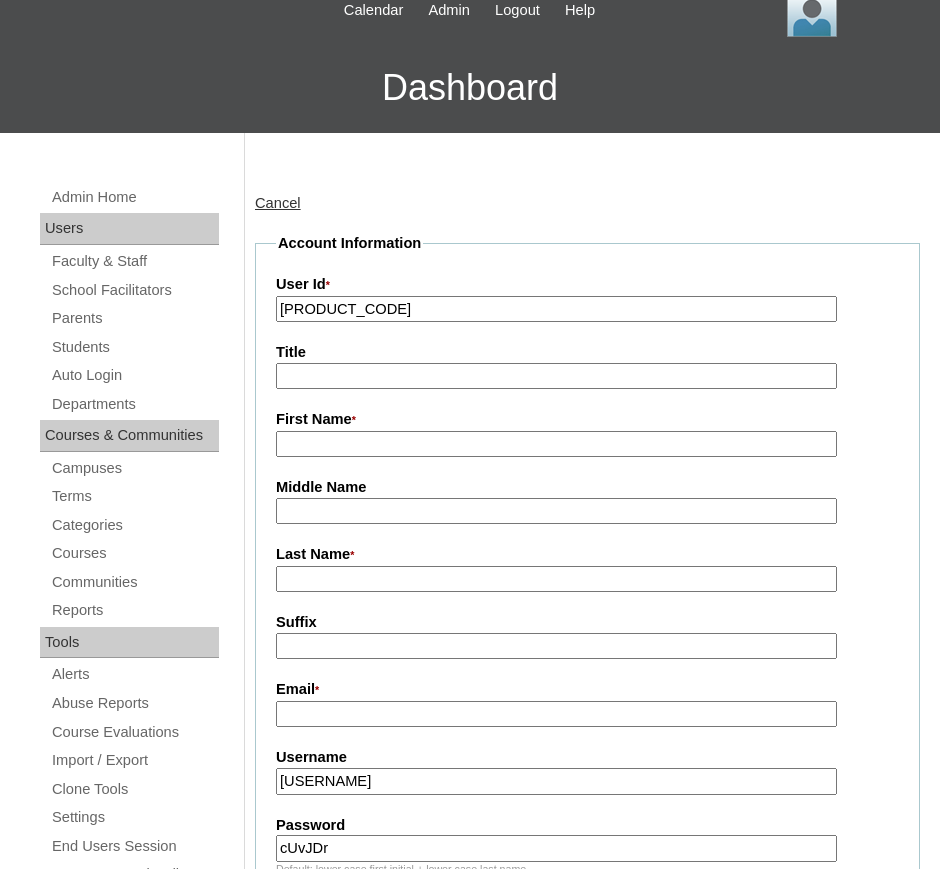 type on "cUvJDr" 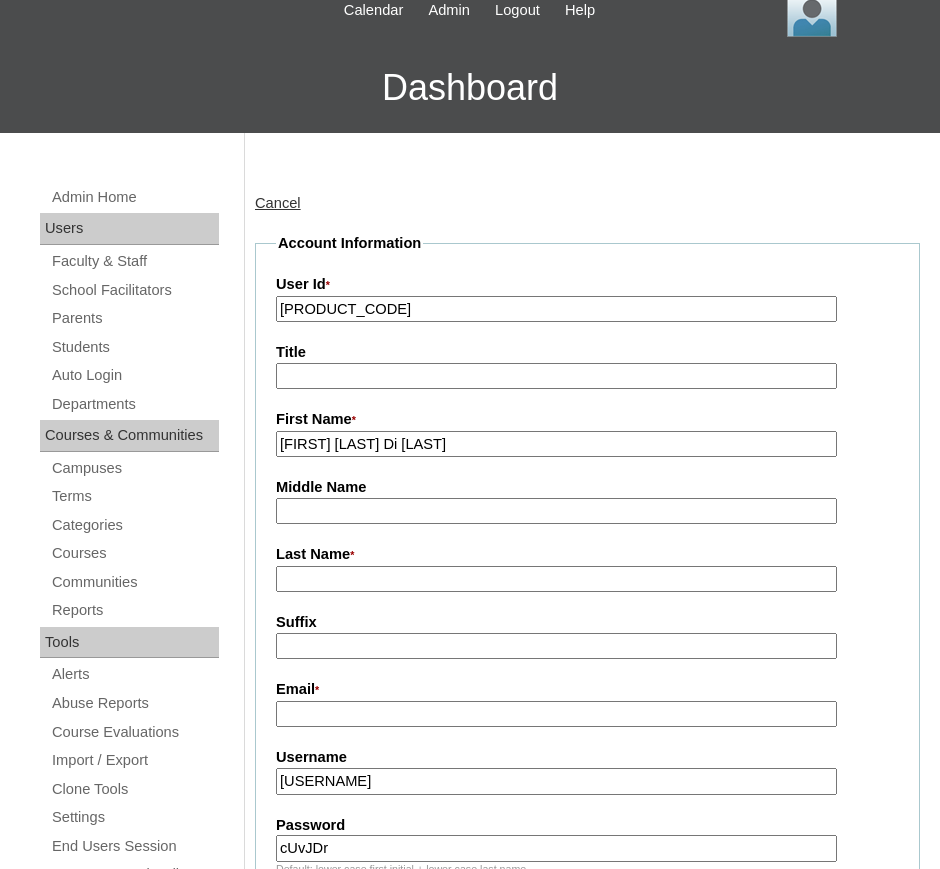 drag, startPoint x: 380, startPoint y: 443, endPoint x: 600, endPoint y: 458, distance: 220.51077 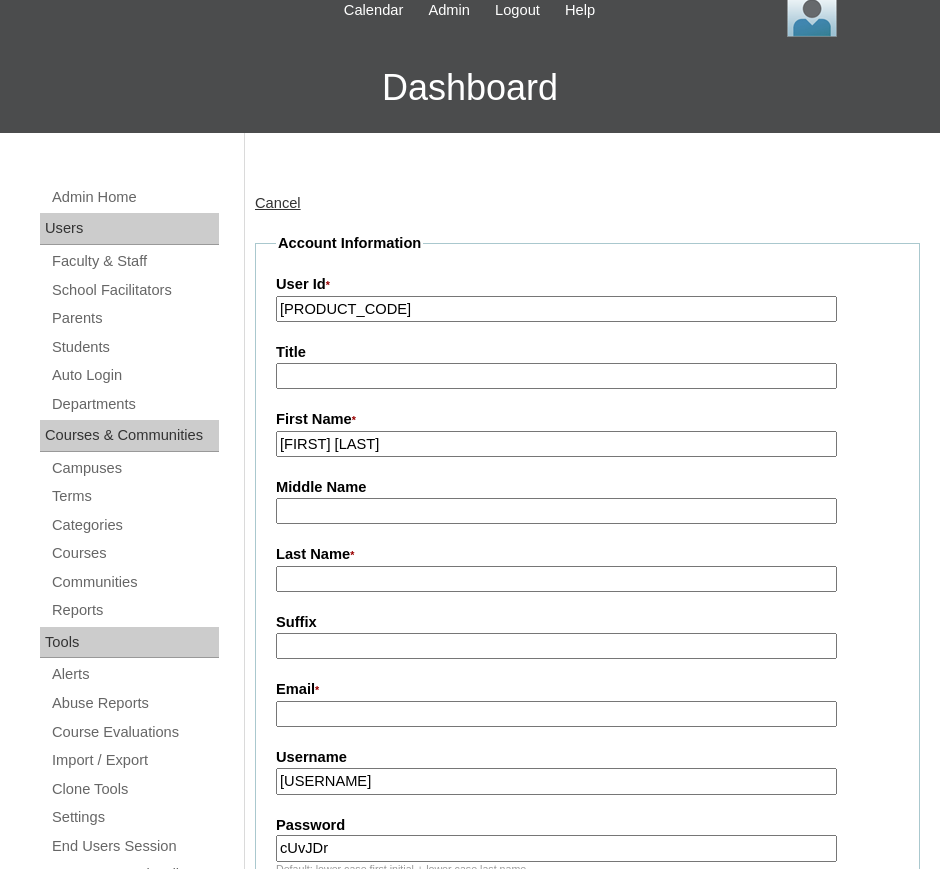 type on "Jean Paulette" 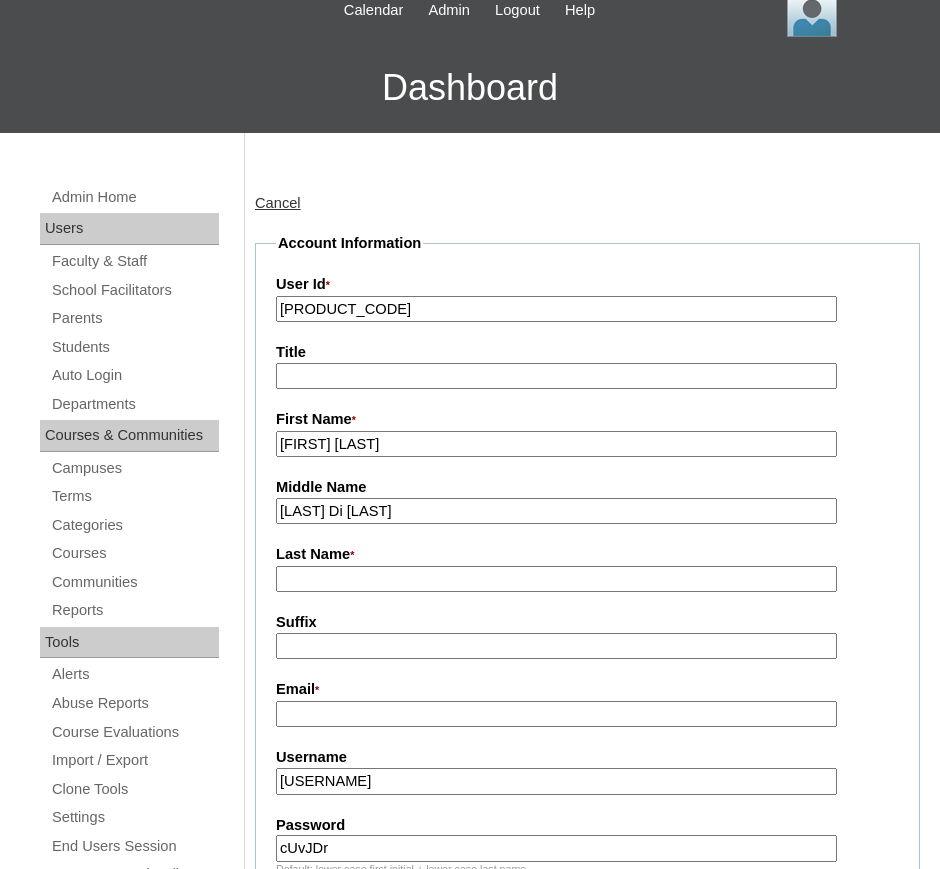 drag, startPoint x: 346, startPoint y: 514, endPoint x: 441, endPoint y: 511, distance: 95.047356 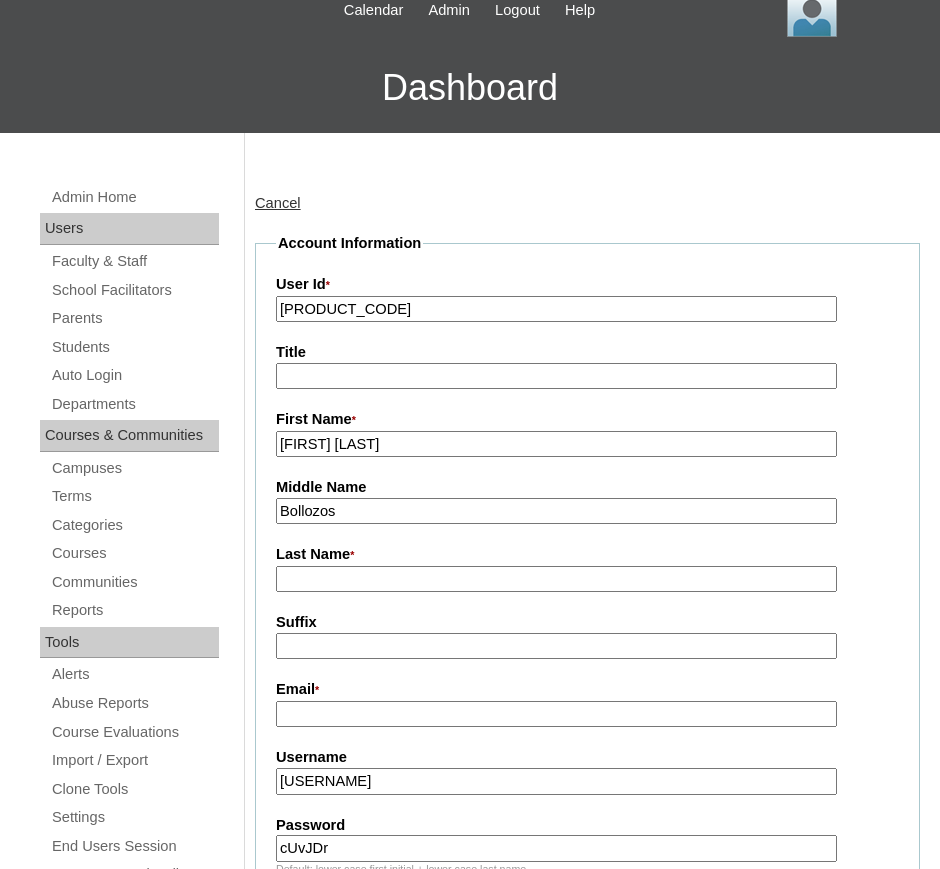 type on "Bollozos" 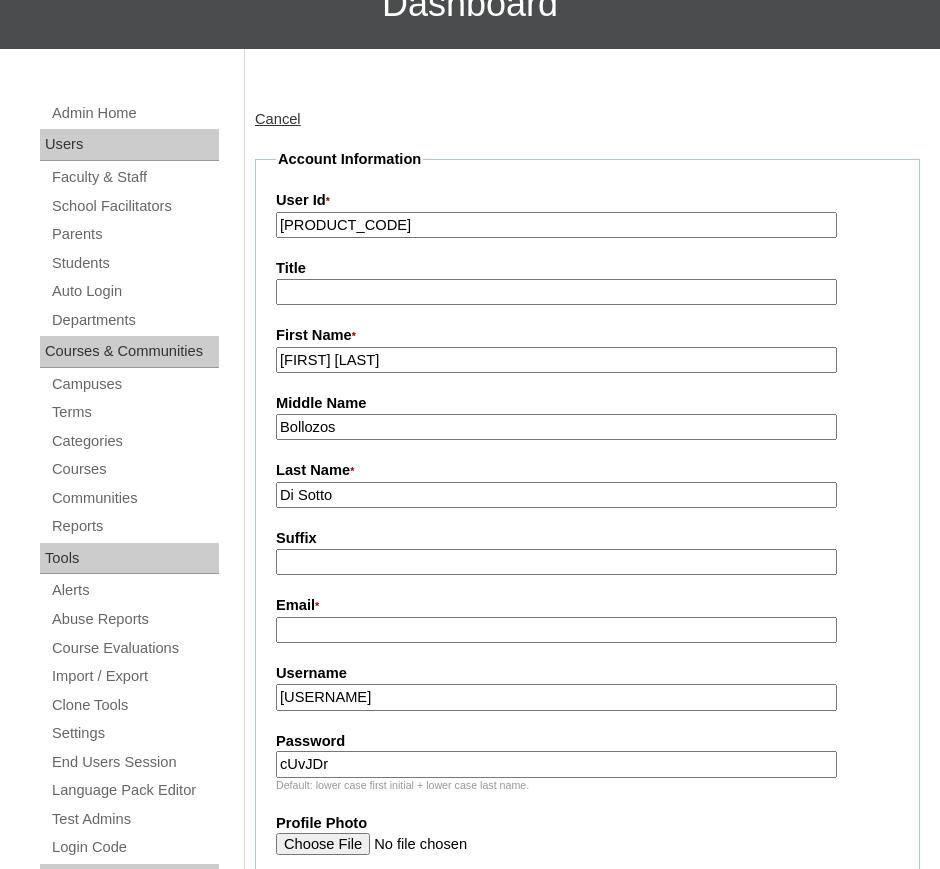 scroll, scrollTop: 206, scrollLeft: 0, axis: vertical 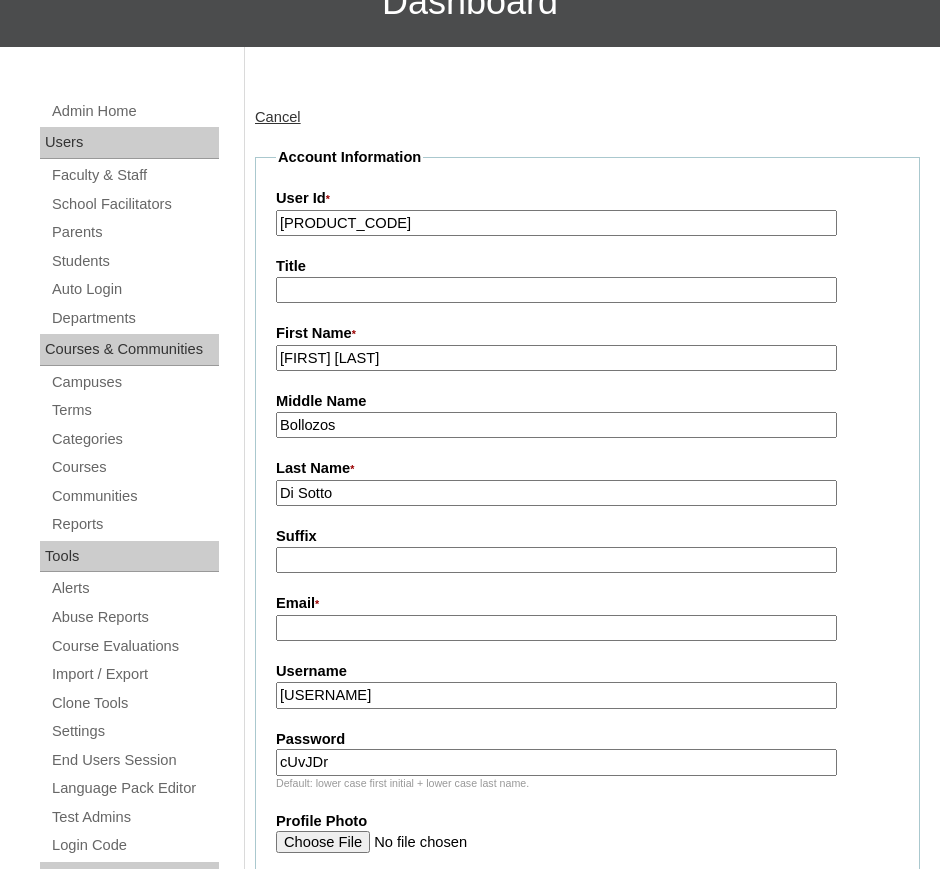 type on "Di Sotto" 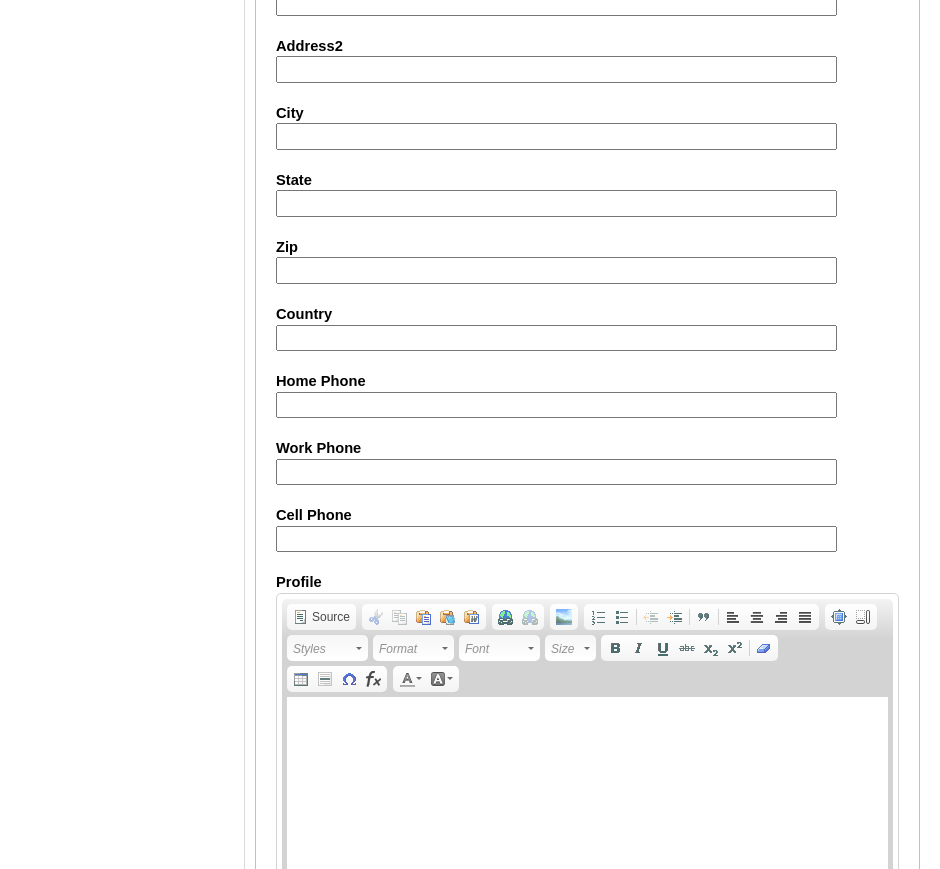 scroll, scrollTop: 1918, scrollLeft: 0, axis: vertical 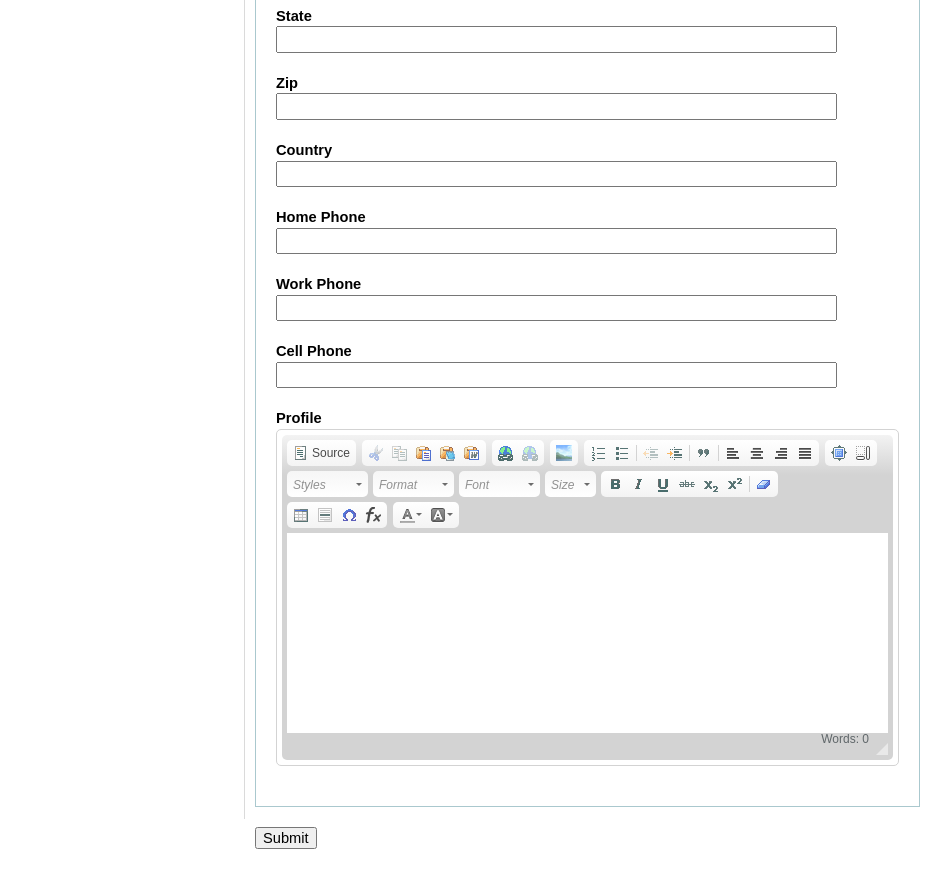 type on "jeanpdisotto@gmail.com" 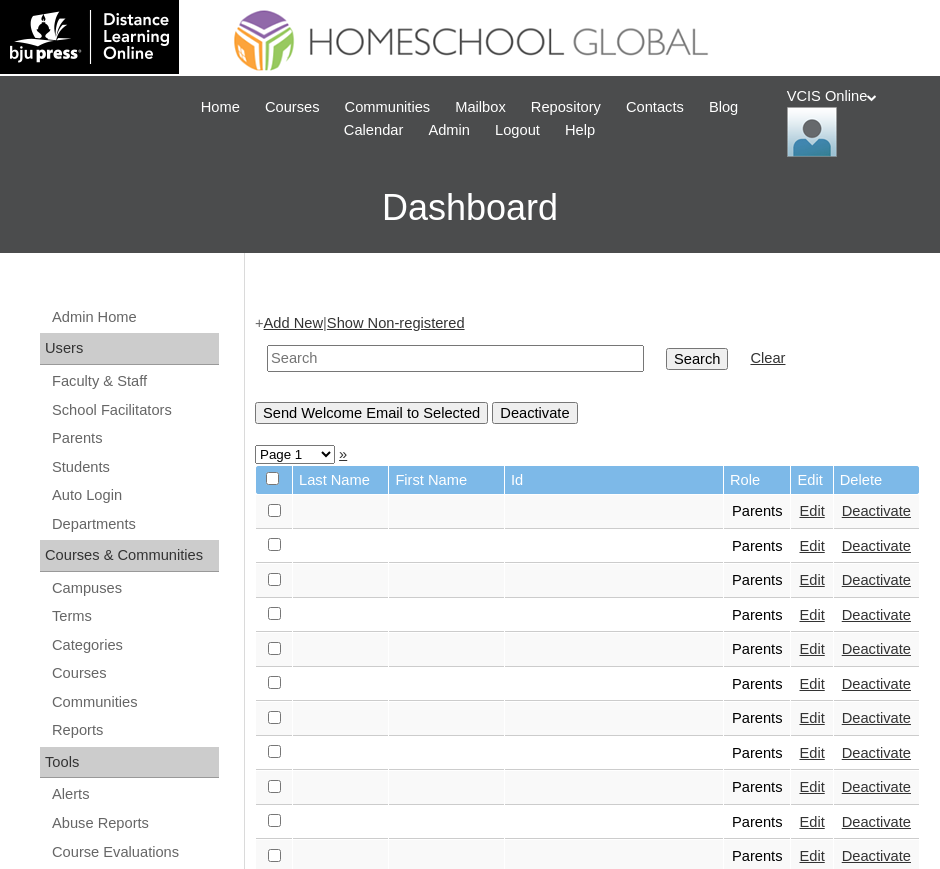scroll, scrollTop: 0, scrollLeft: 0, axis: both 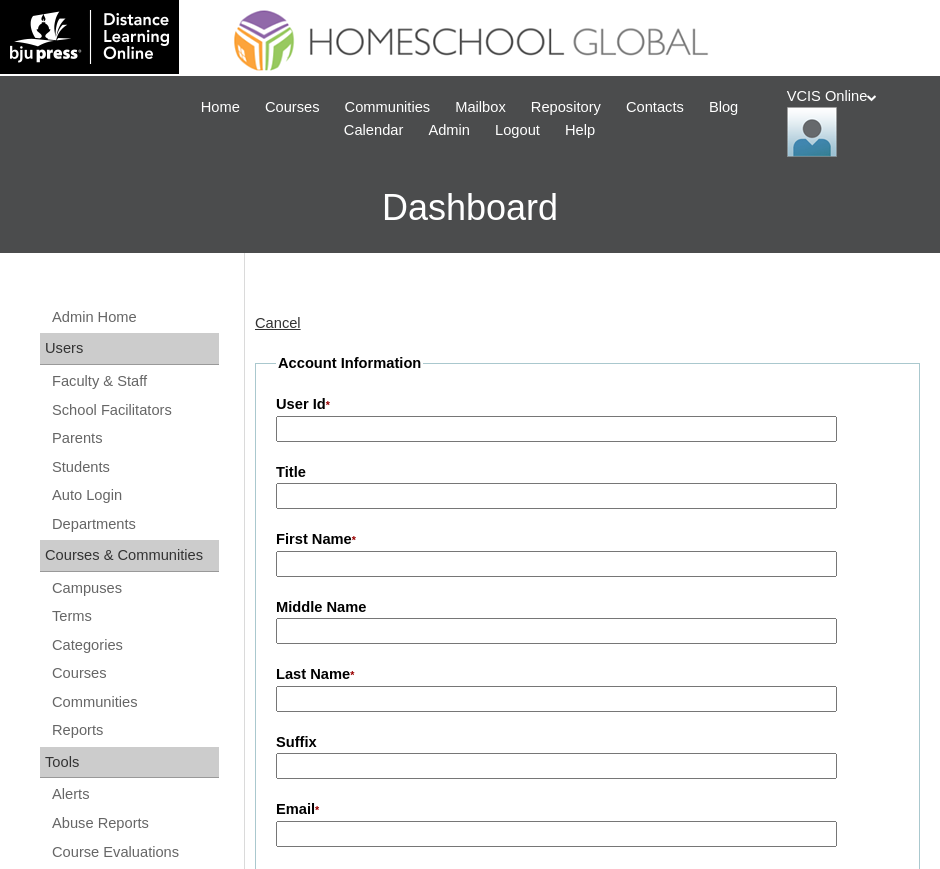 click on "User Id  *" at bounding box center (556, 429) 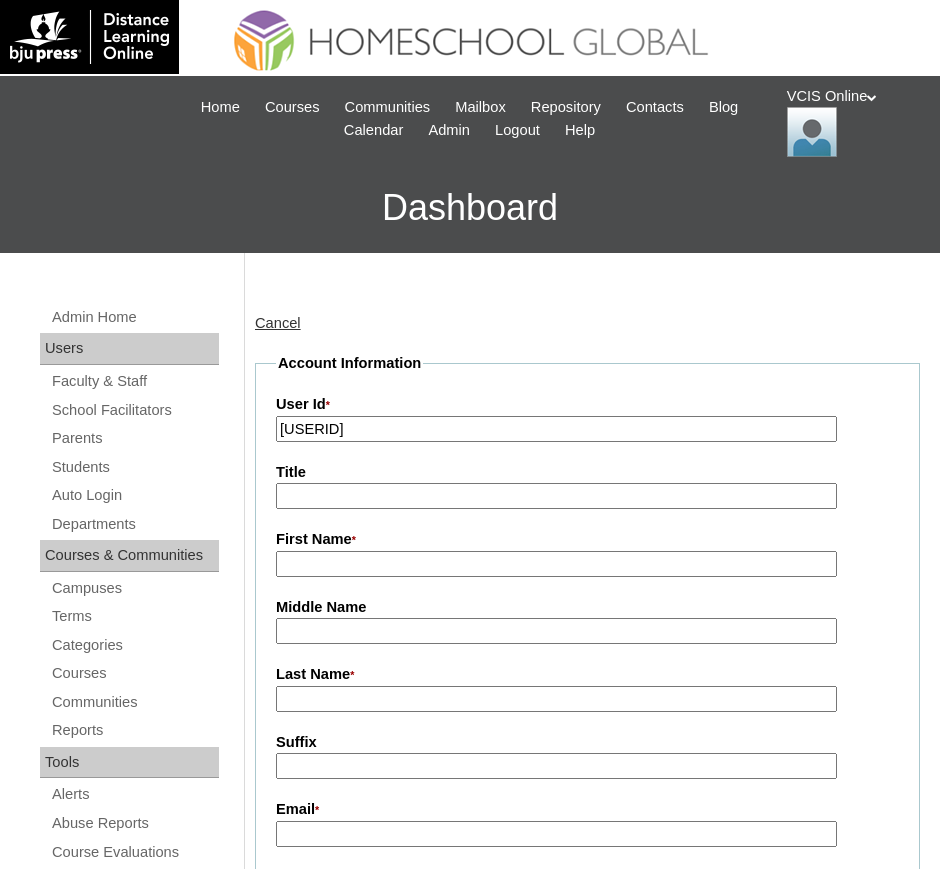 type on "VCIS0015-8C-PA2025" 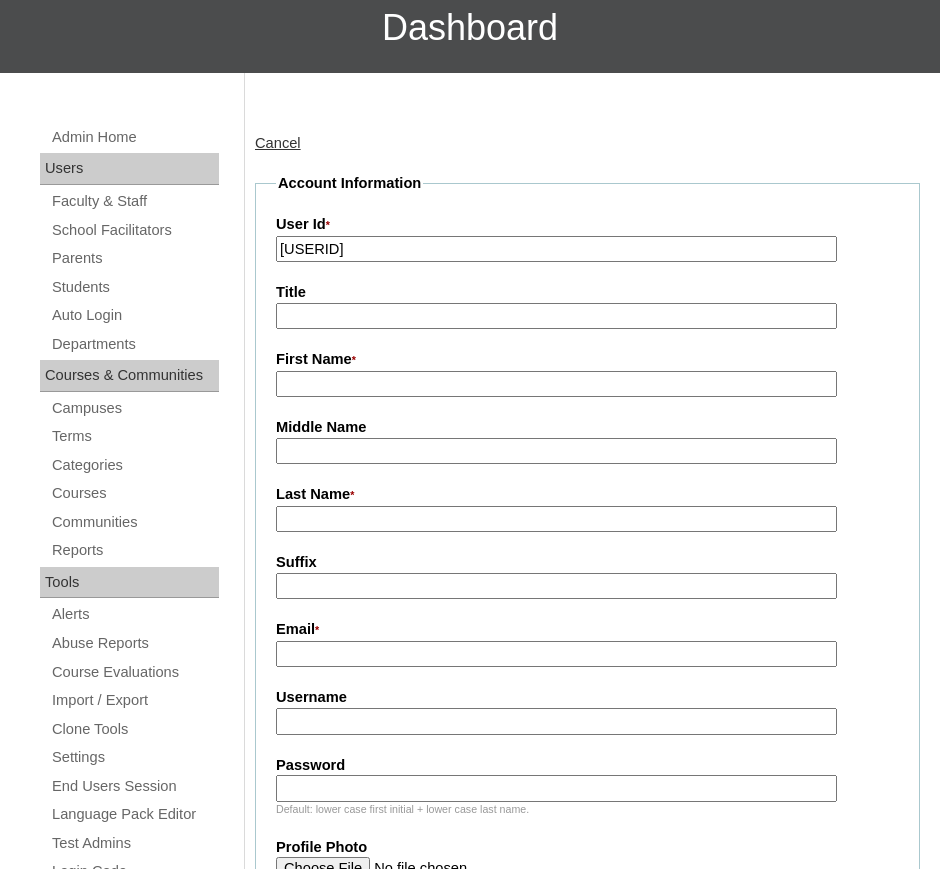 scroll, scrollTop: 181, scrollLeft: 0, axis: vertical 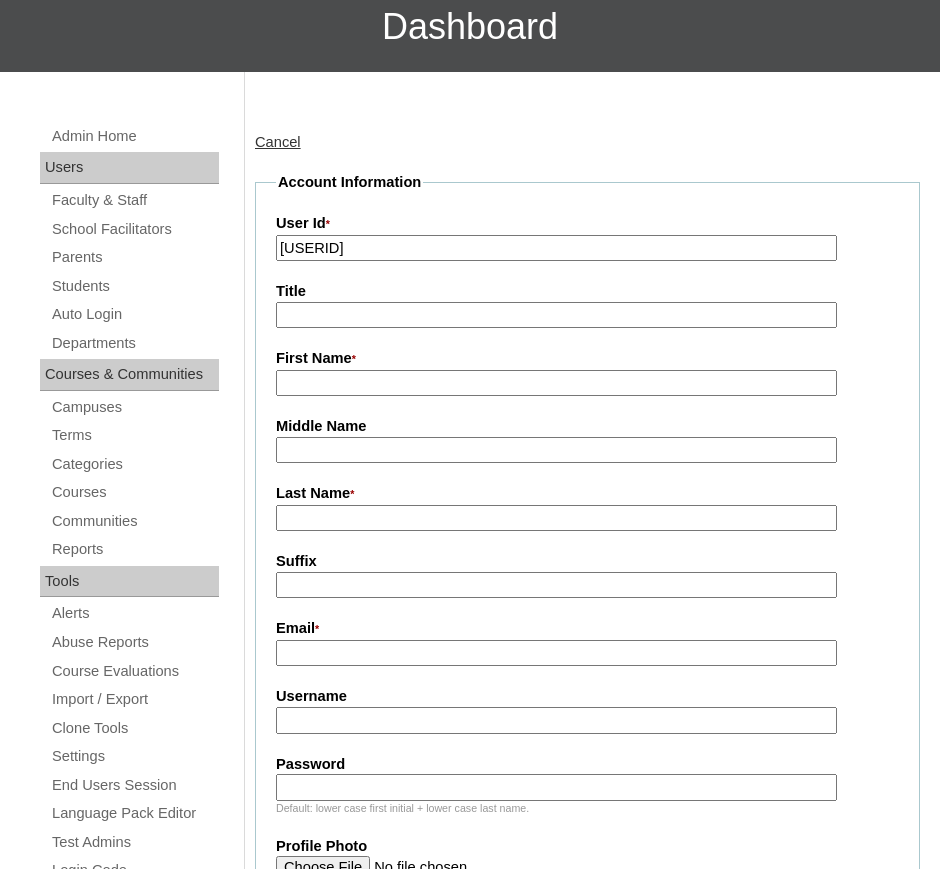 click on "Username" at bounding box center (556, 720) 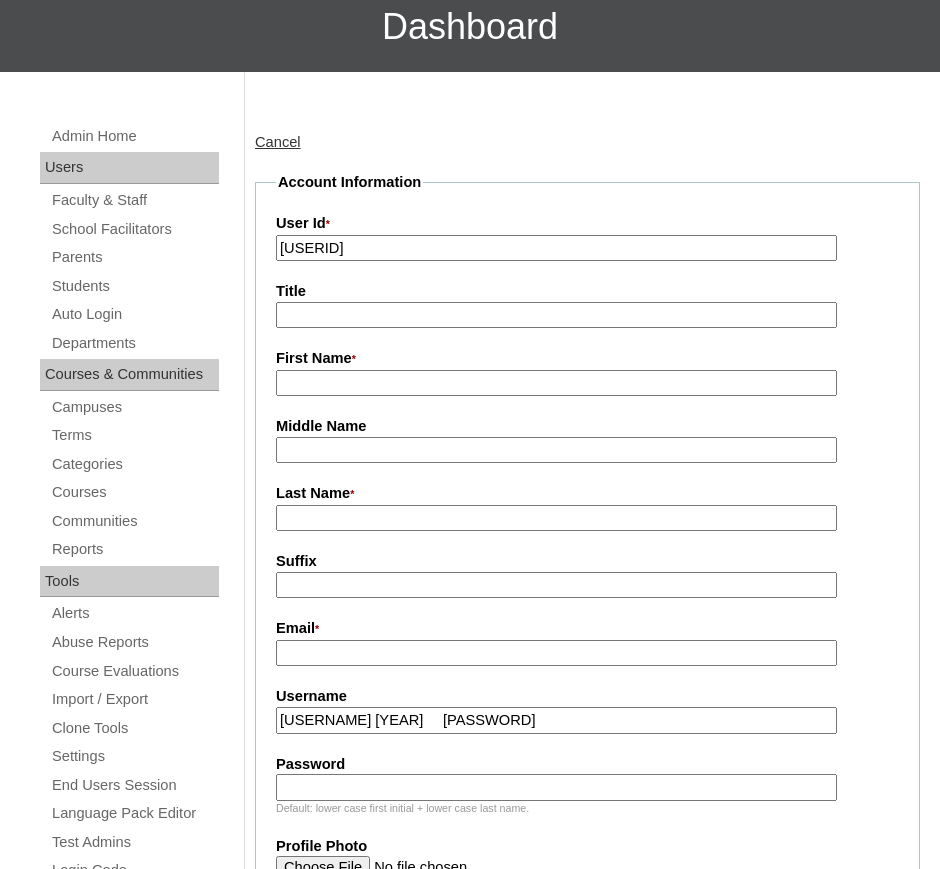click on "jsalom 2025	BQHAqz" at bounding box center (556, 720) 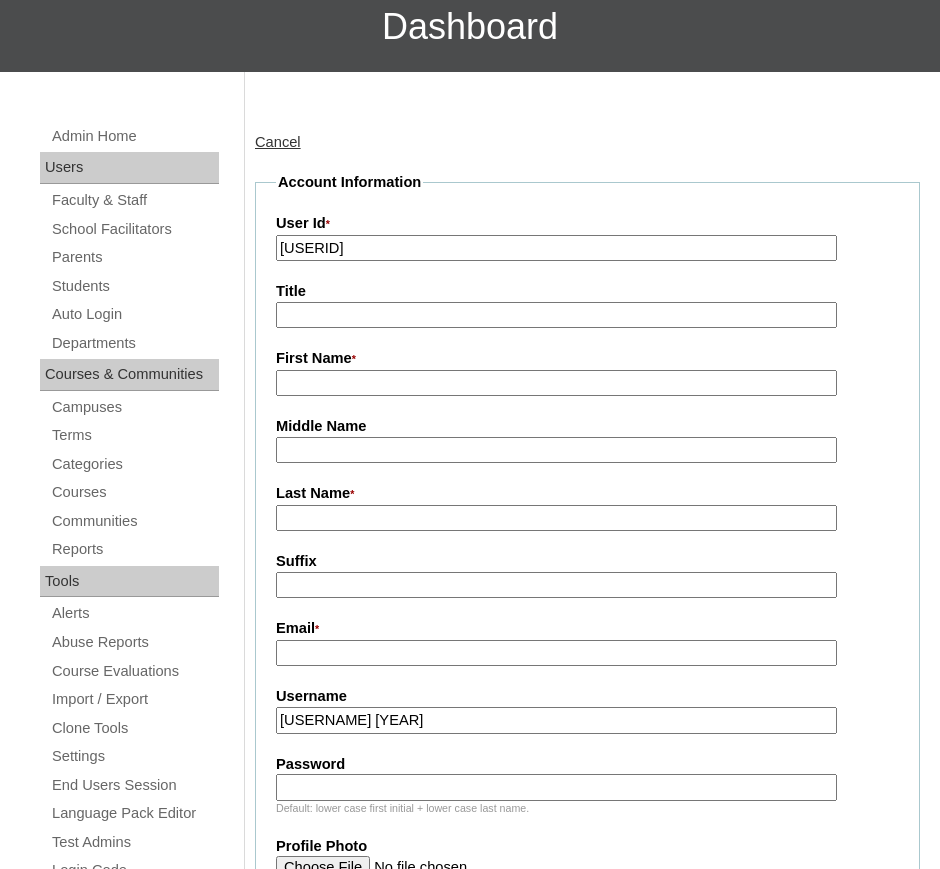 type on "jsalom 2025" 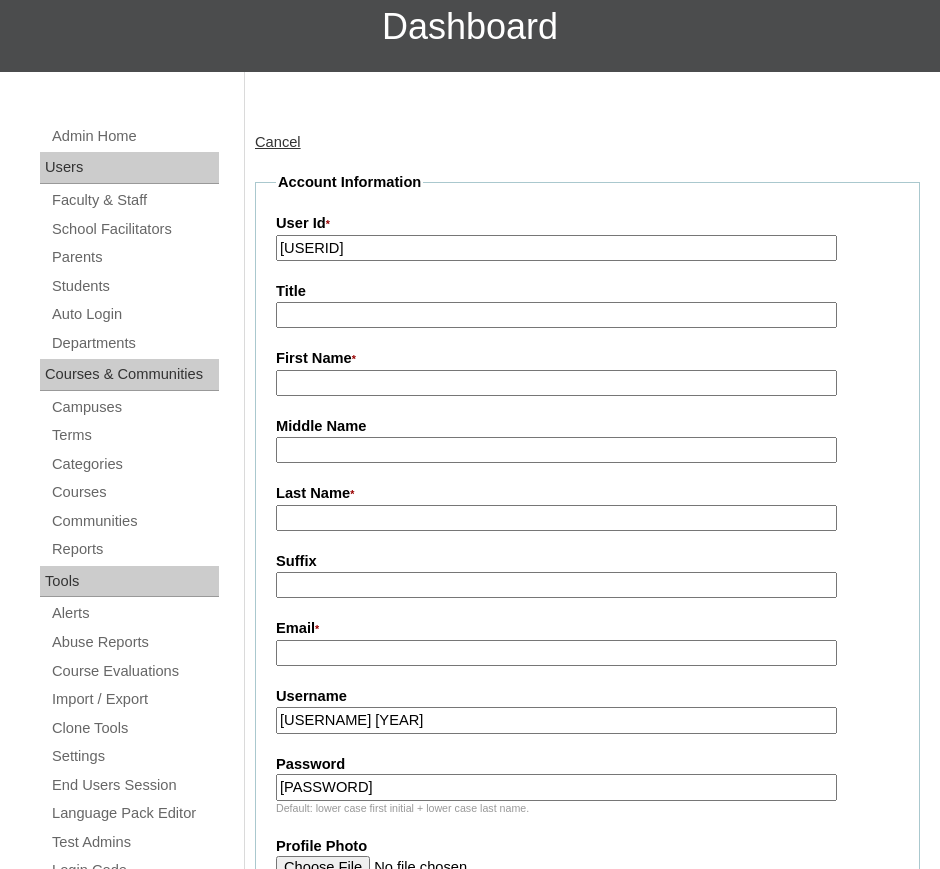 scroll, scrollTop: 216, scrollLeft: 0, axis: vertical 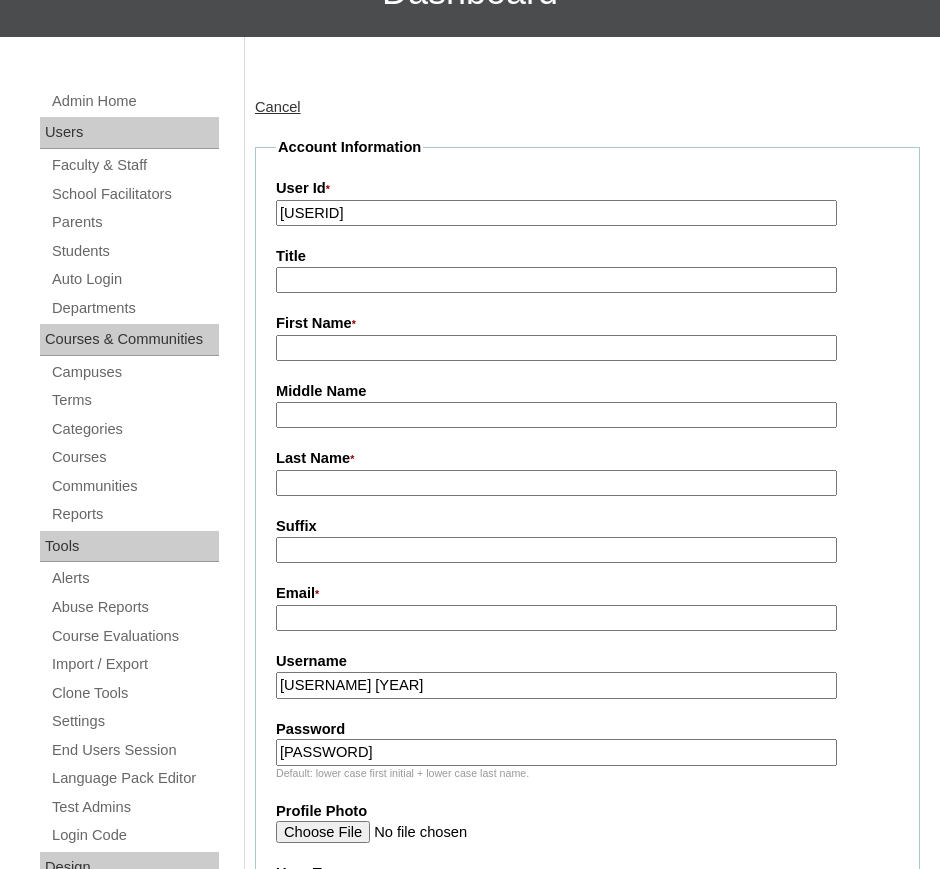type on "BQHAqz" 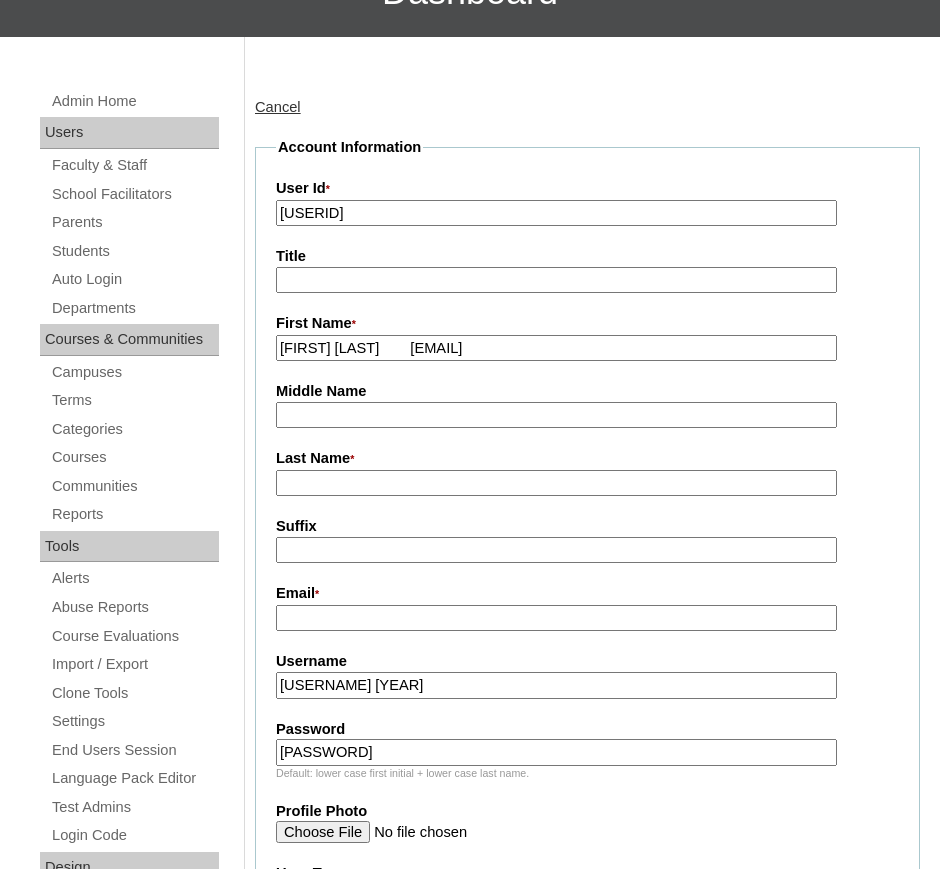 drag, startPoint x: 439, startPoint y: 353, endPoint x: 702, endPoint y: 354, distance: 263.0019 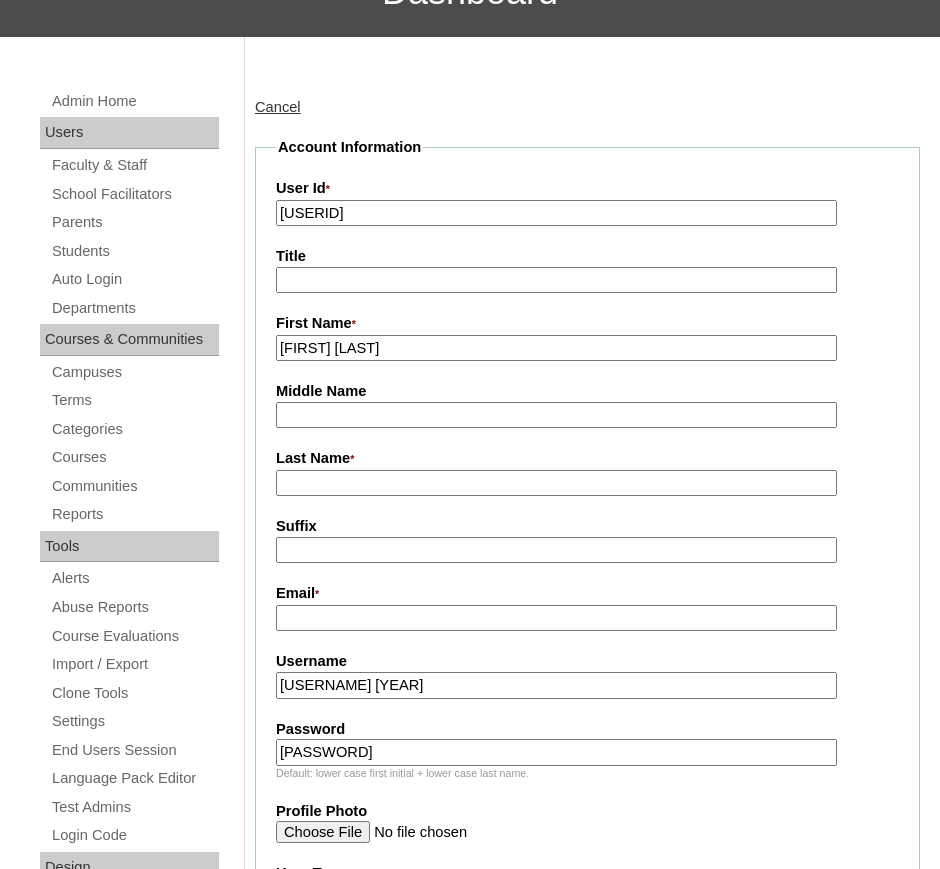 type on "Judith Inovejas-Salom" 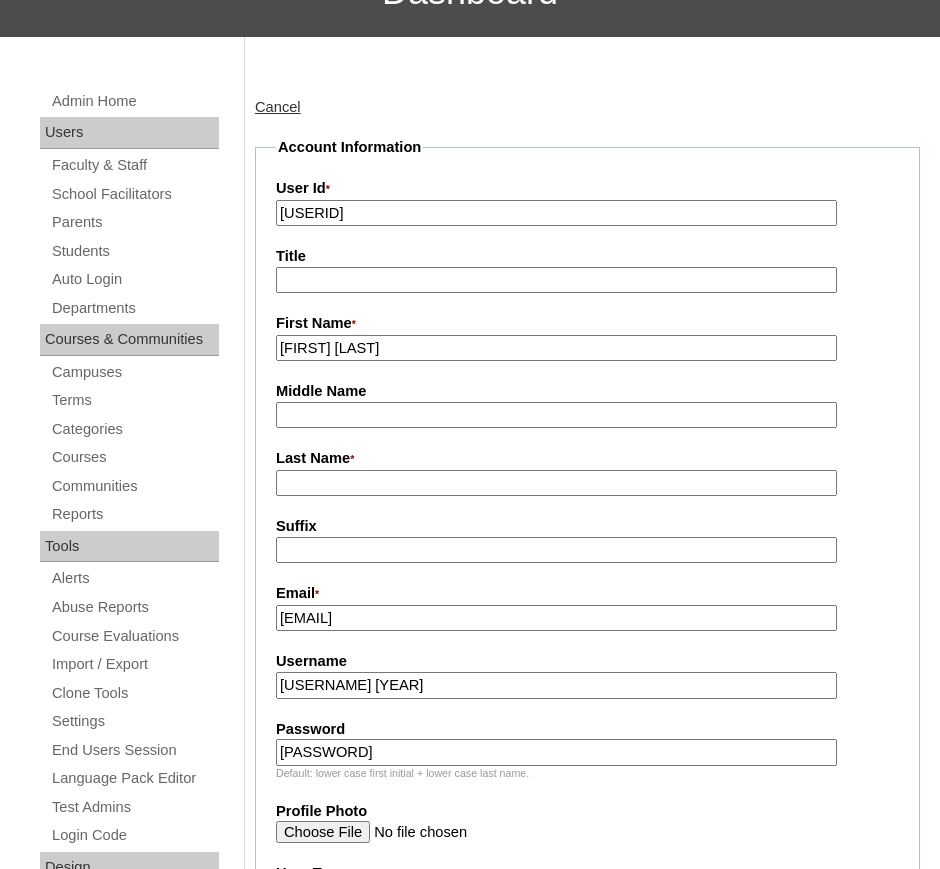 type on "judithi.salom@gmail.com" 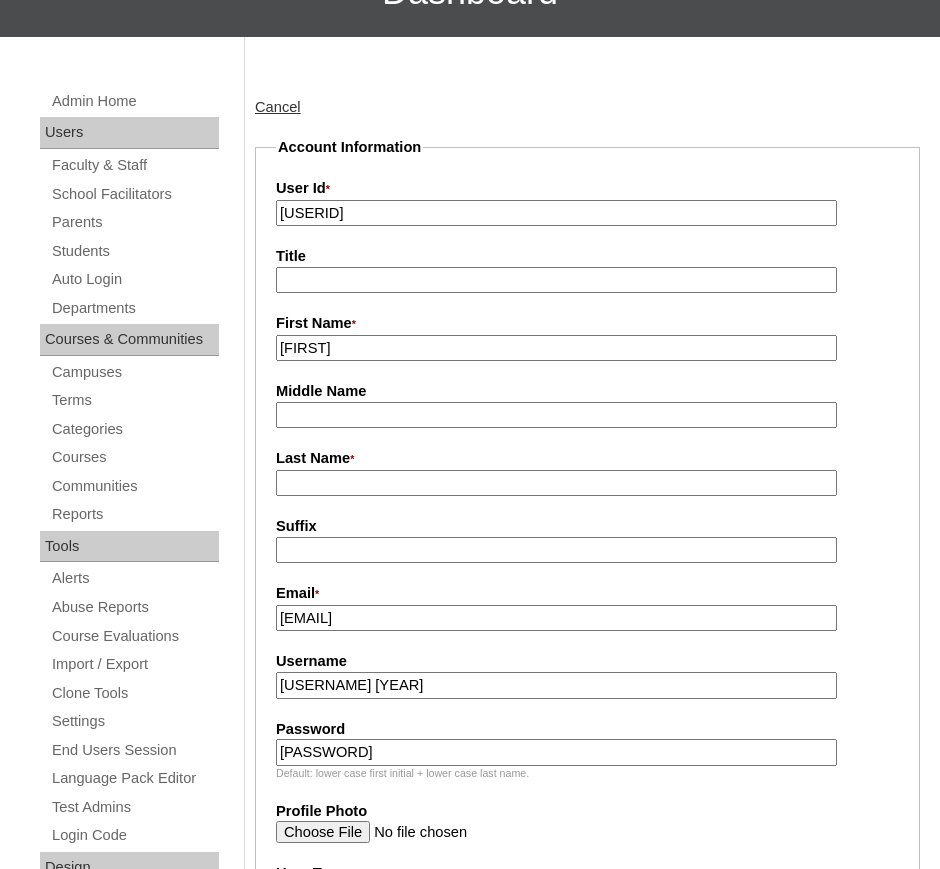 type on "Judith" 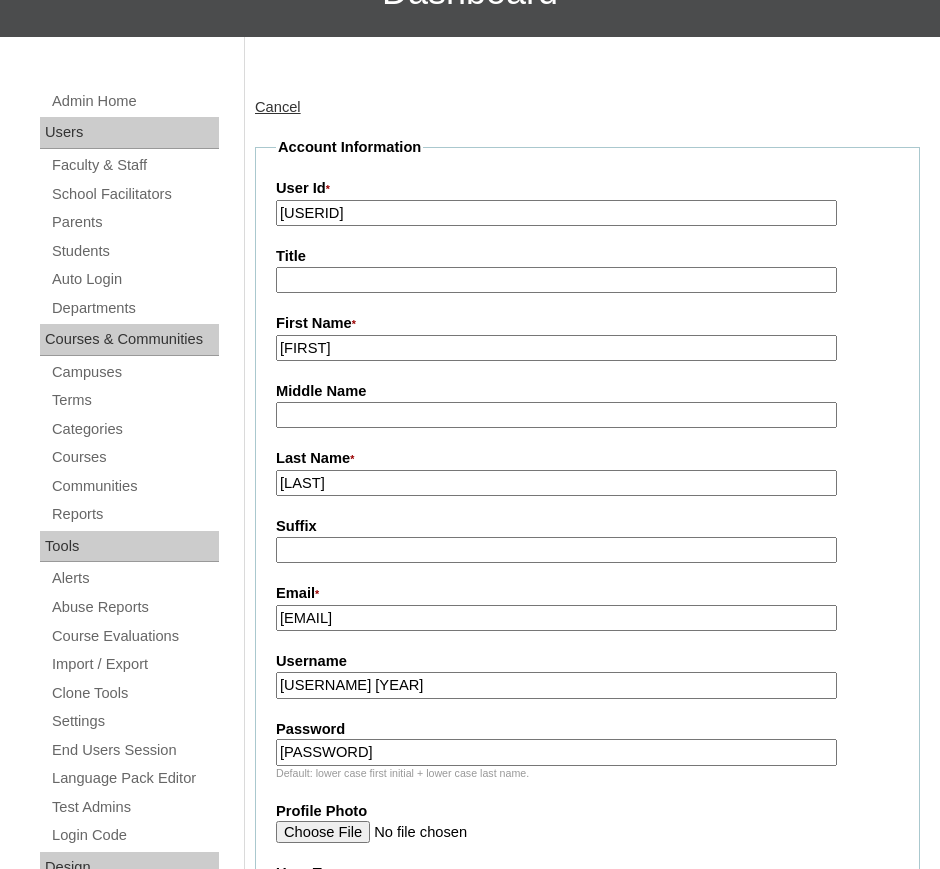 drag, startPoint x: 336, startPoint y: 482, endPoint x: 474, endPoint y: 509, distance: 140.6165 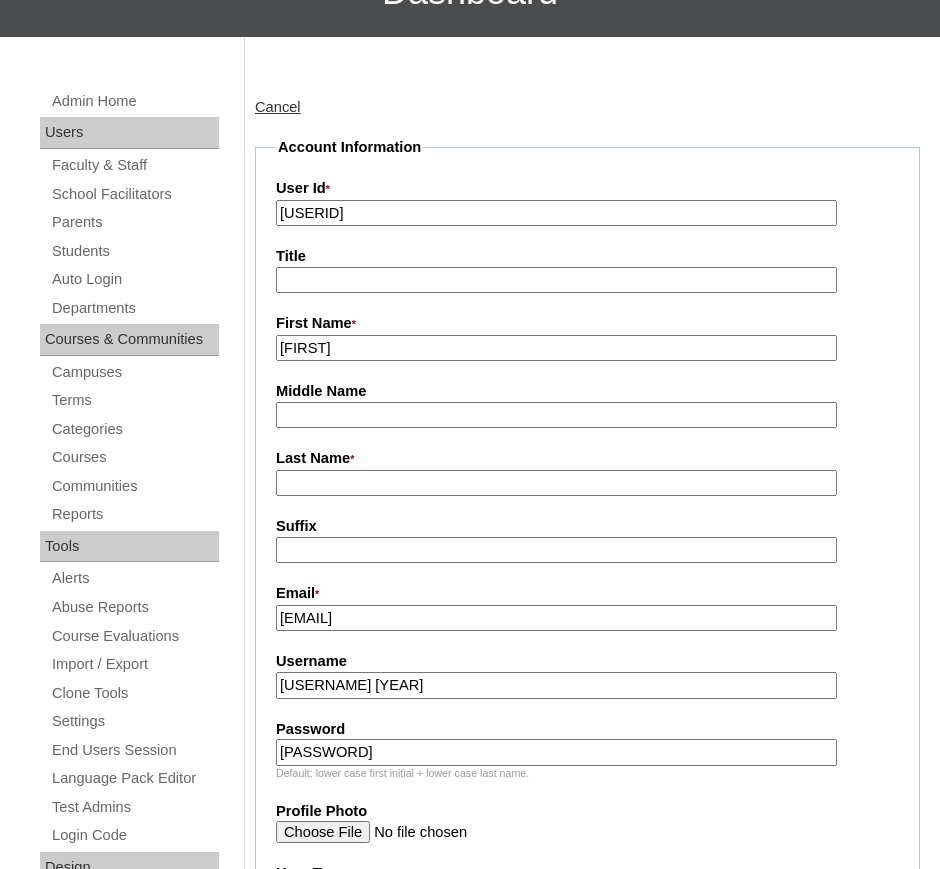 type 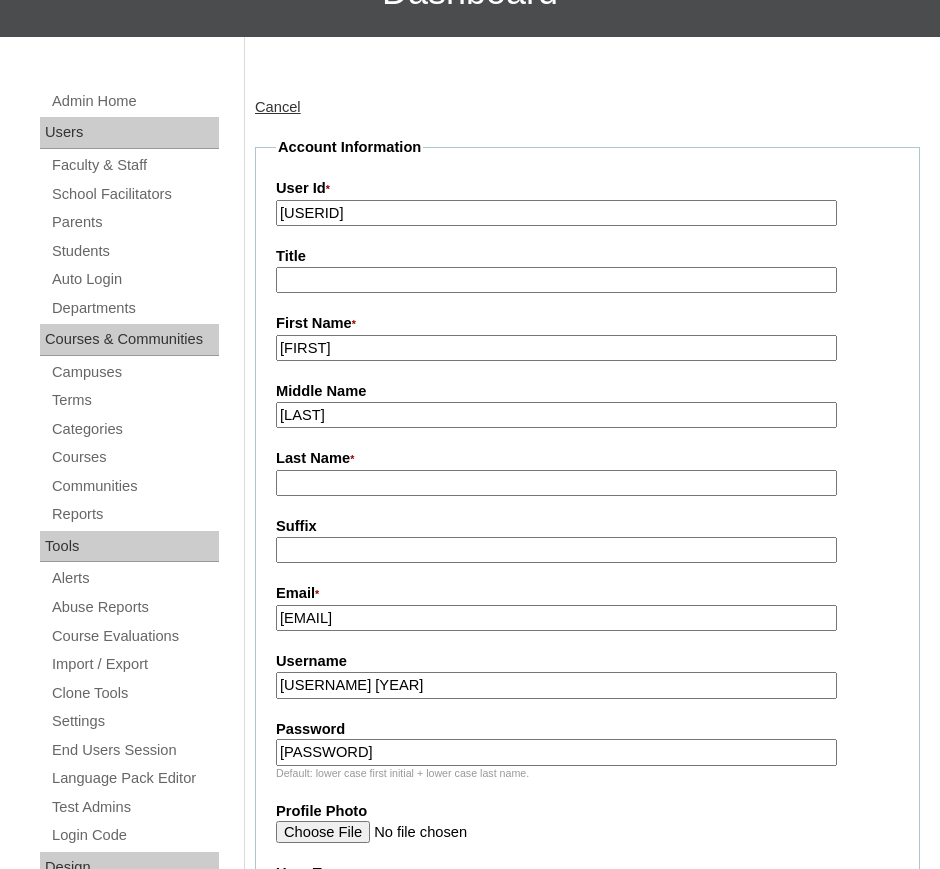 type on "Inovejas-Salom" 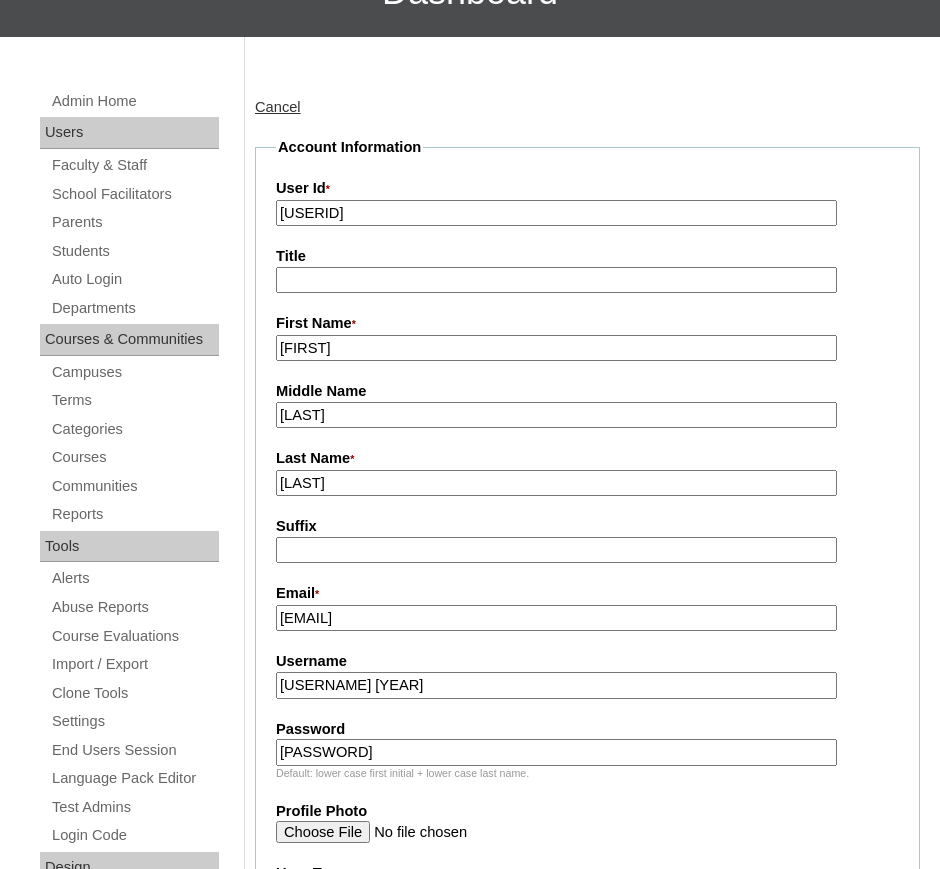 type on "Inovejas-Salom" 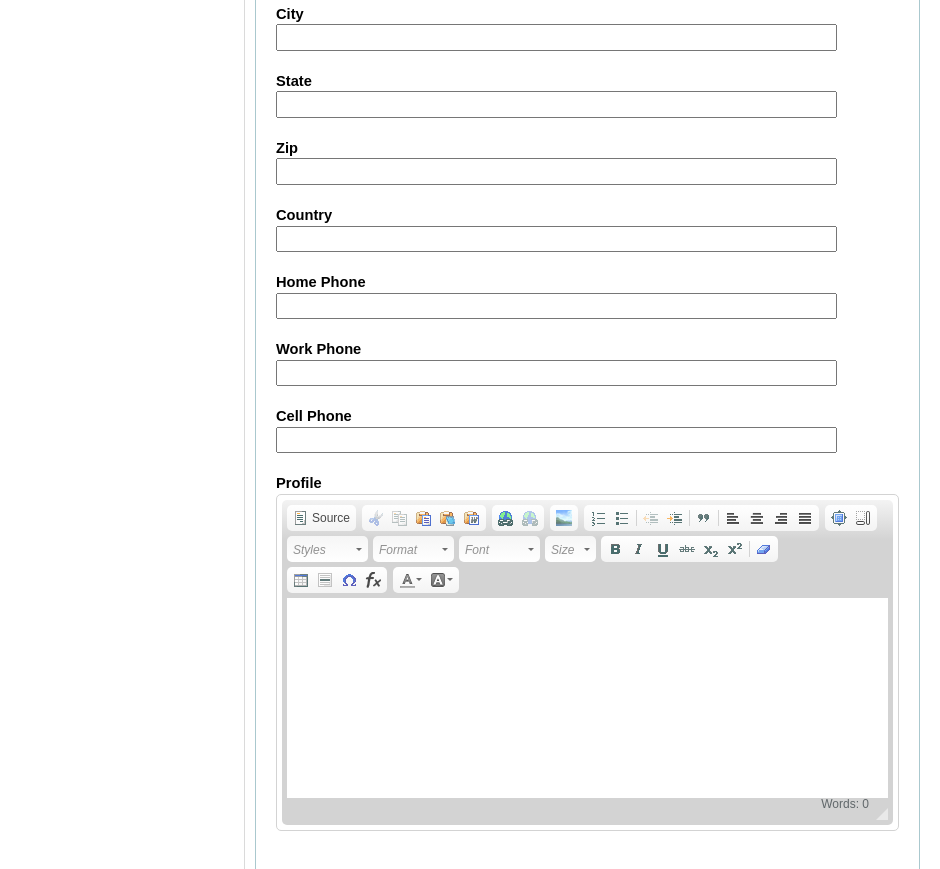 scroll, scrollTop: 1918, scrollLeft: 0, axis: vertical 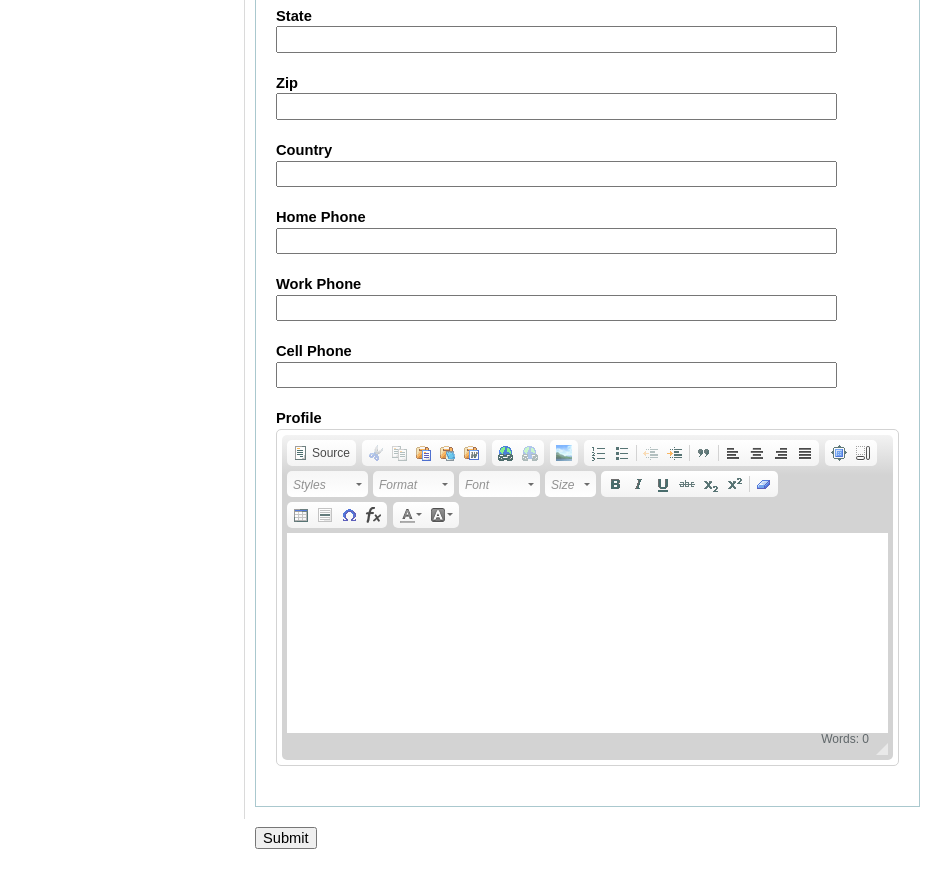 type 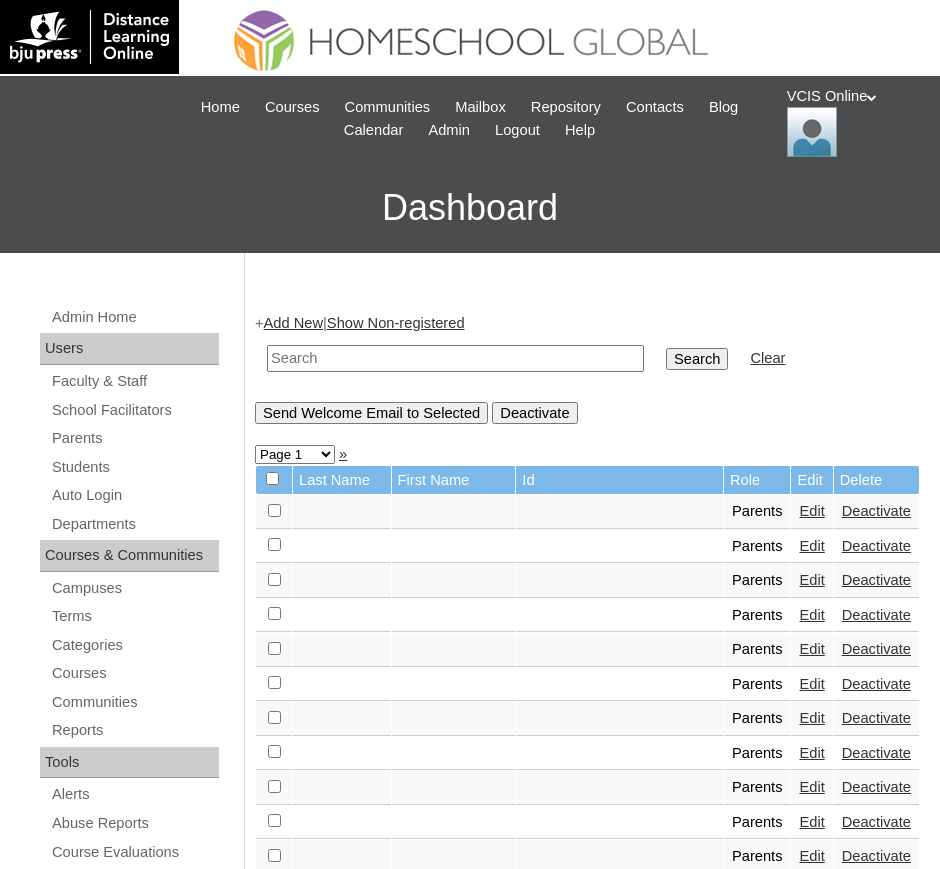 scroll, scrollTop: 0, scrollLeft: 0, axis: both 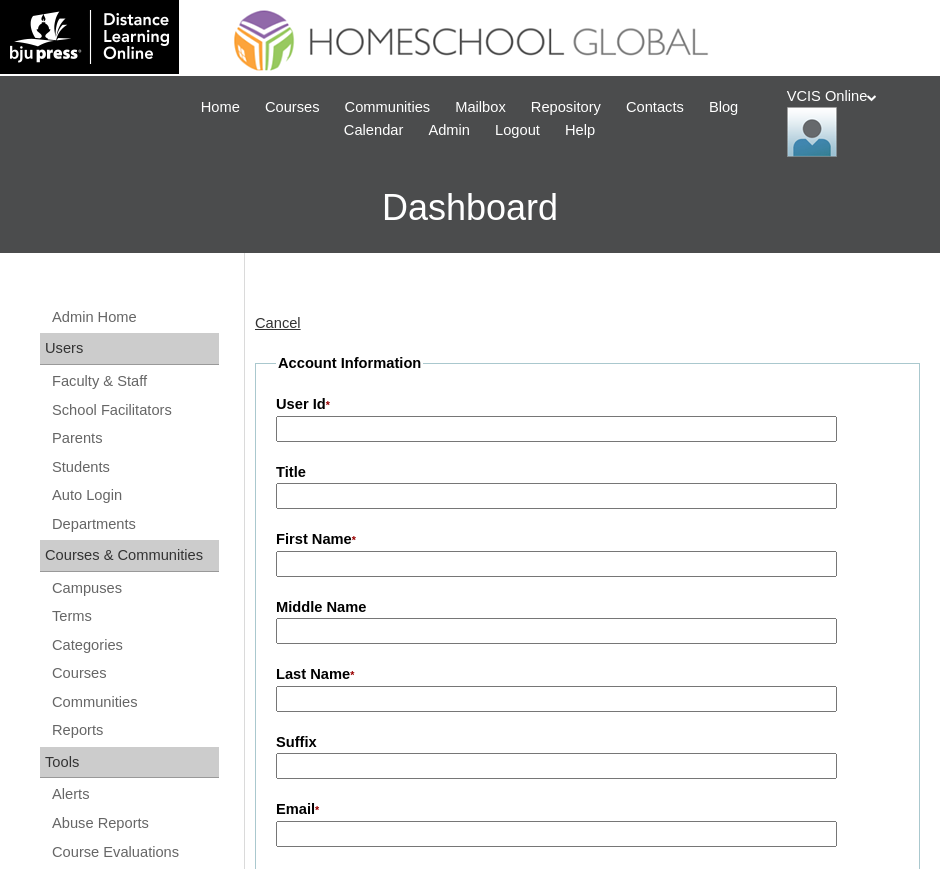 click on "User Id  *" at bounding box center (556, 429) 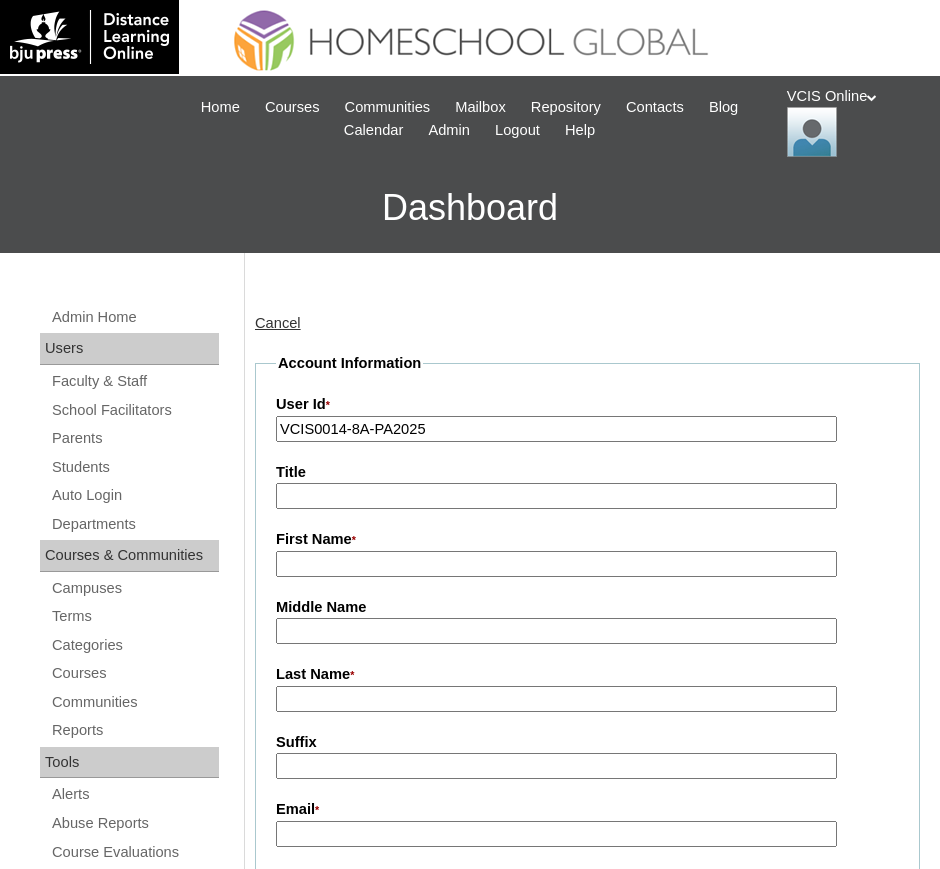 type on "VCIS0014-8A-PA2025" 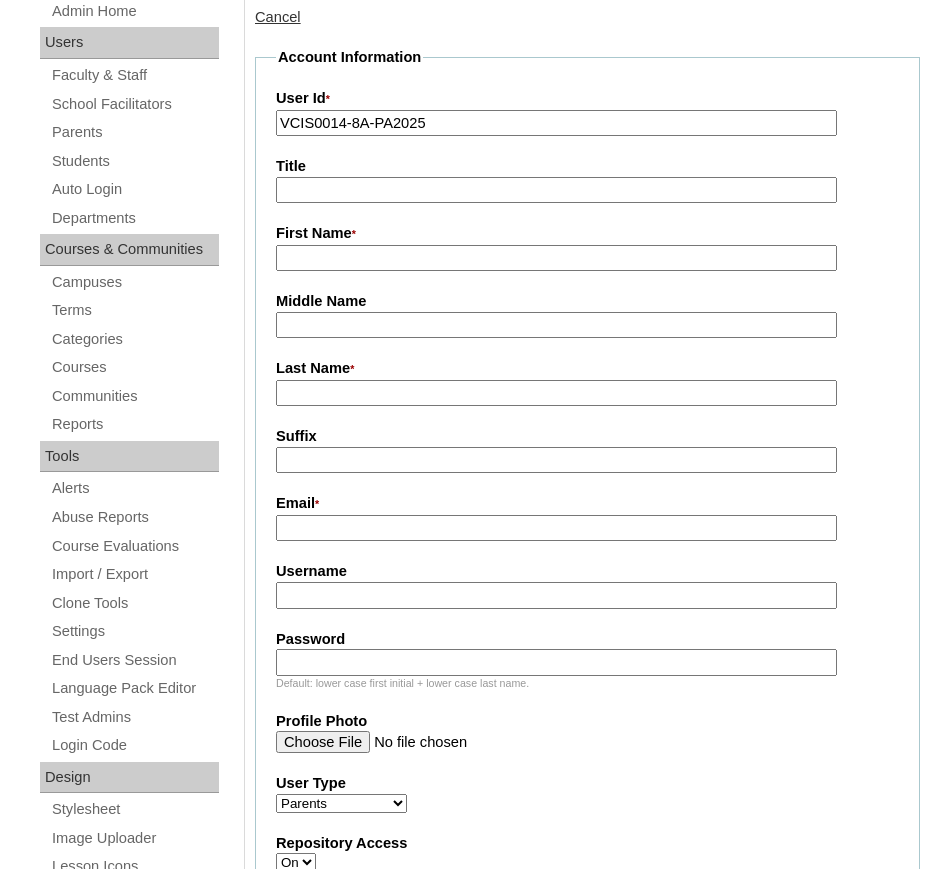 scroll, scrollTop: 308, scrollLeft: 0, axis: vertical 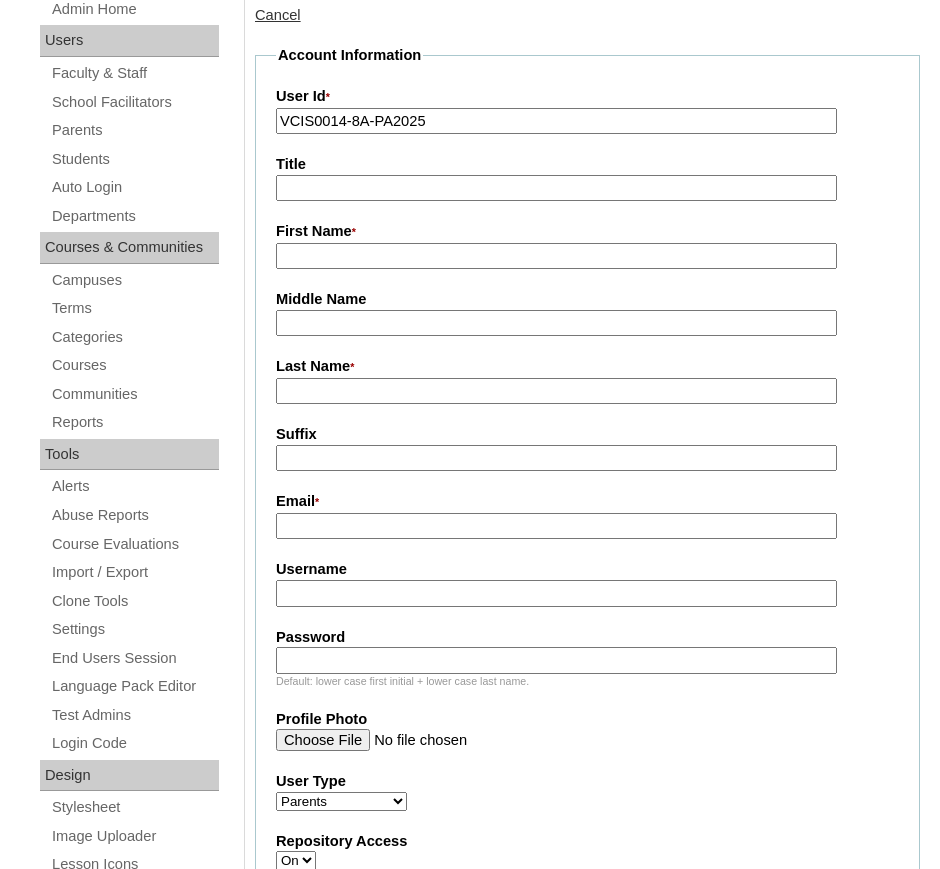 click on "Username" at bounding box center [556, 593] 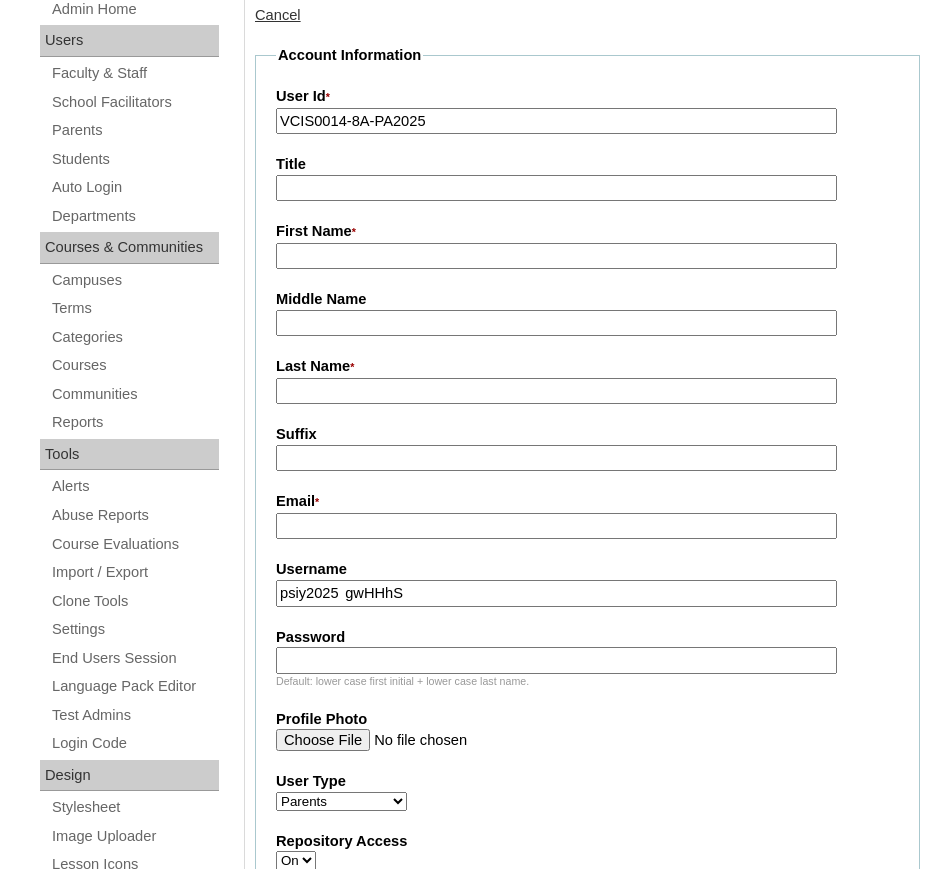 click on "psiy2025	gwHHhS" at bounding box center (556, 593) 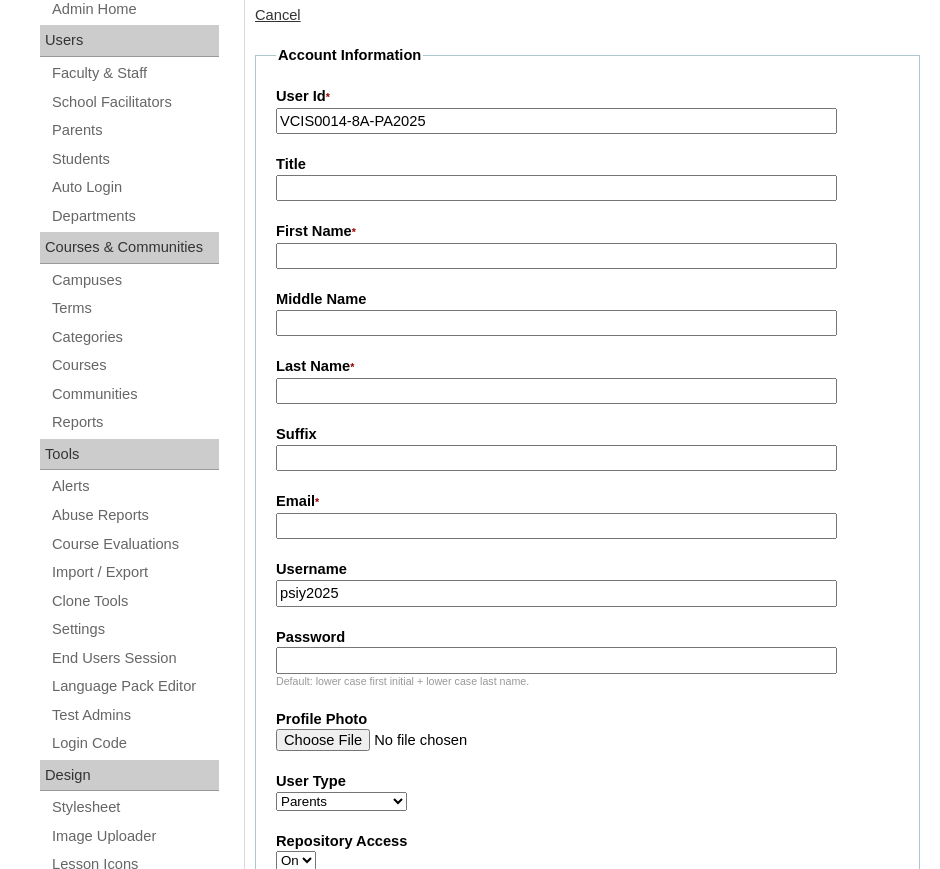 type on "psiy2025" 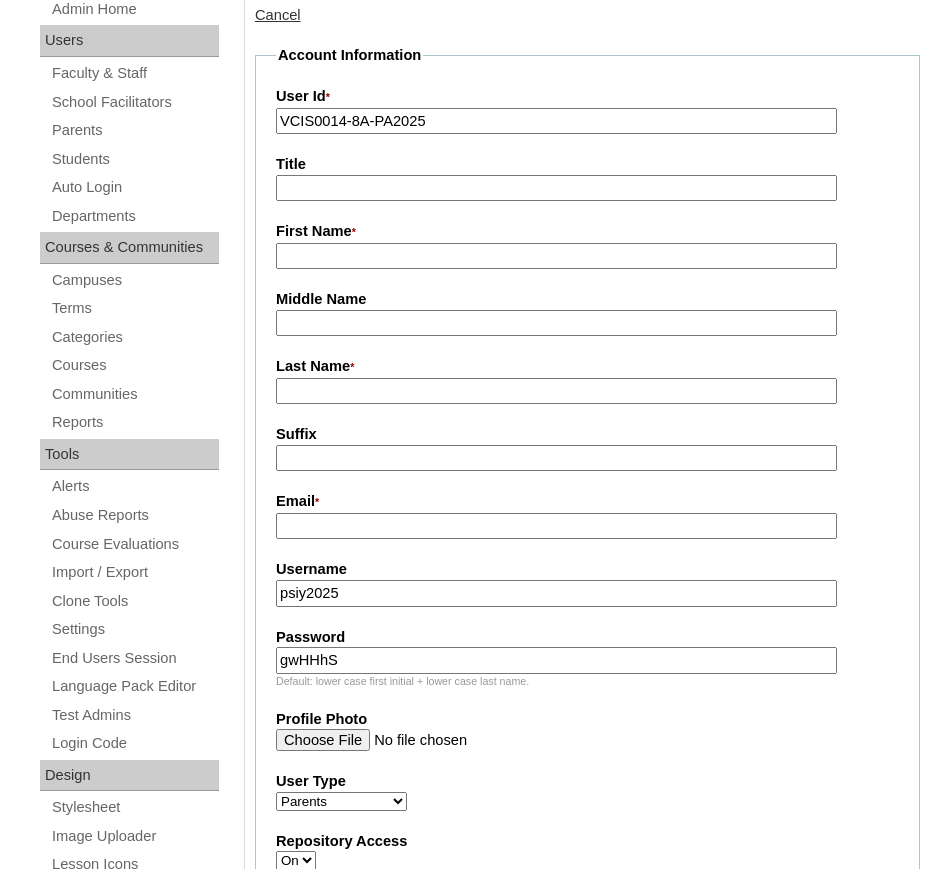 type on "gwHHhS" 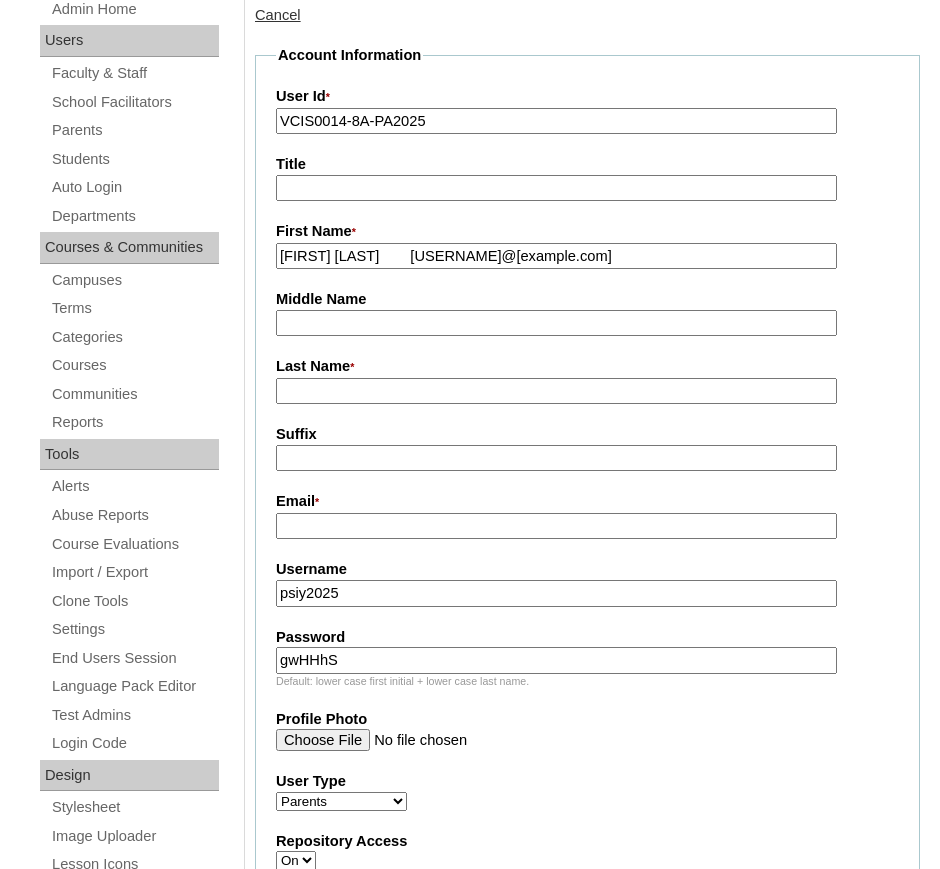 drag, startPoint x: 410, startPoint y: 253, endPoint x: 628, endPoint y: 260, distance: 218.11235 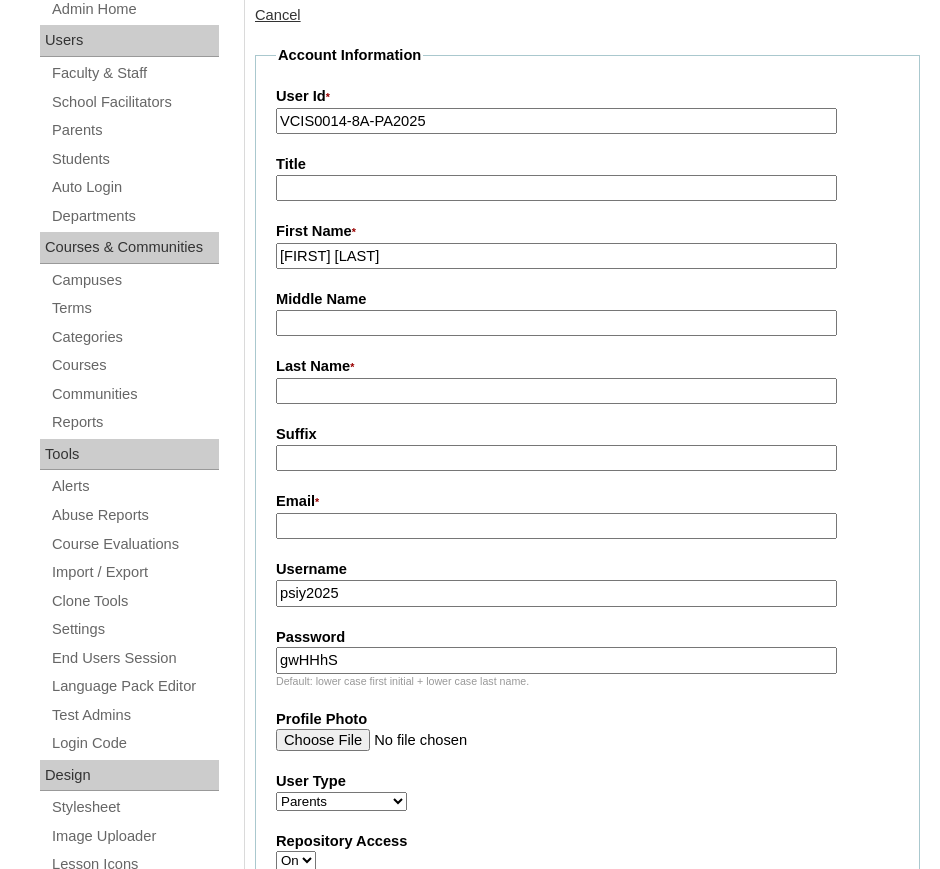 type on "[FIRST] [LAST]" 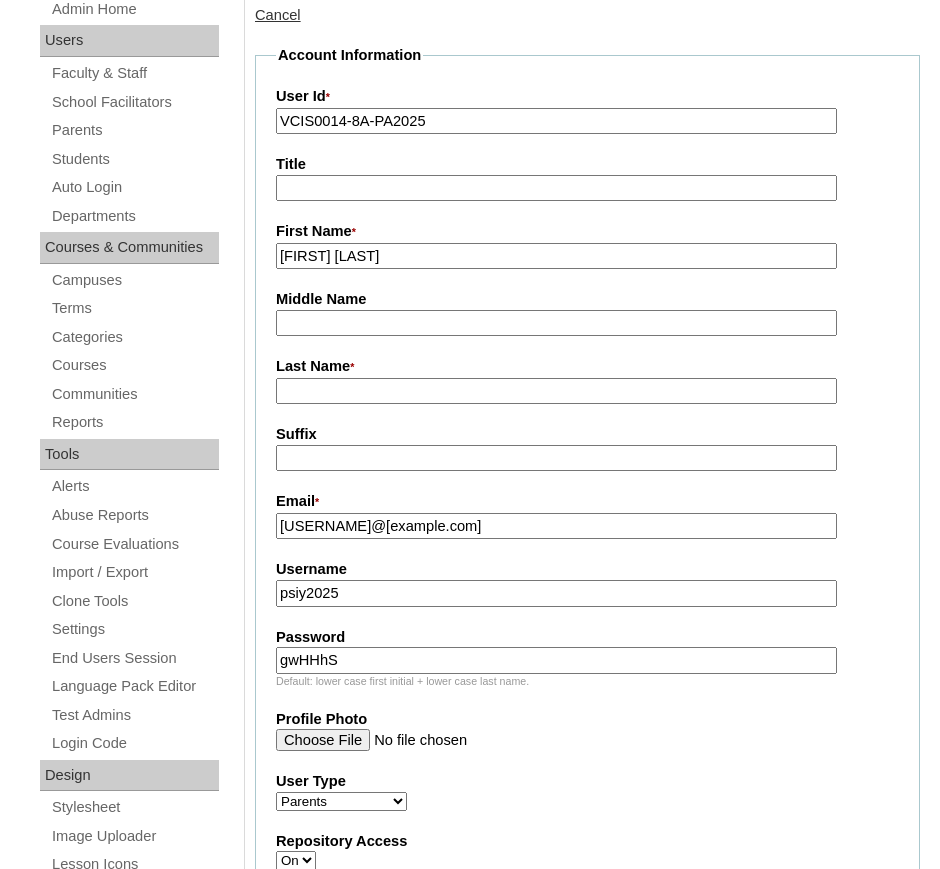 type on "[USERNAME]@[example.com]" 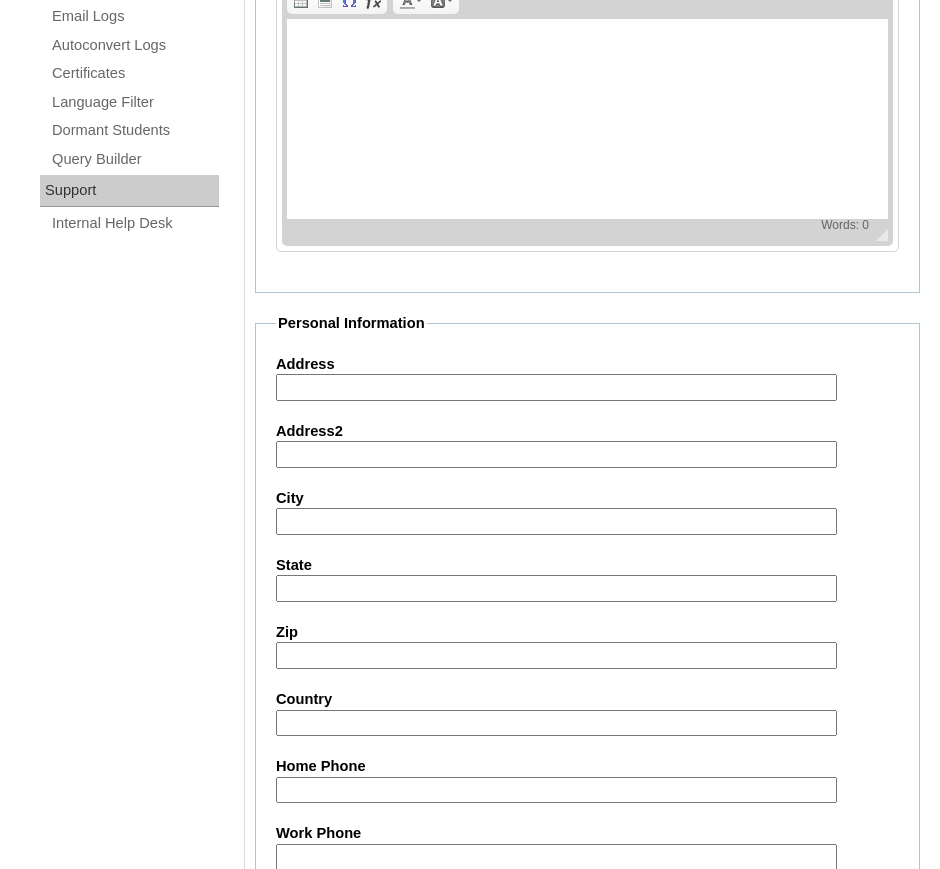 scroll, scrollTop: 1918, scrollLeft: 0, axis: vertical 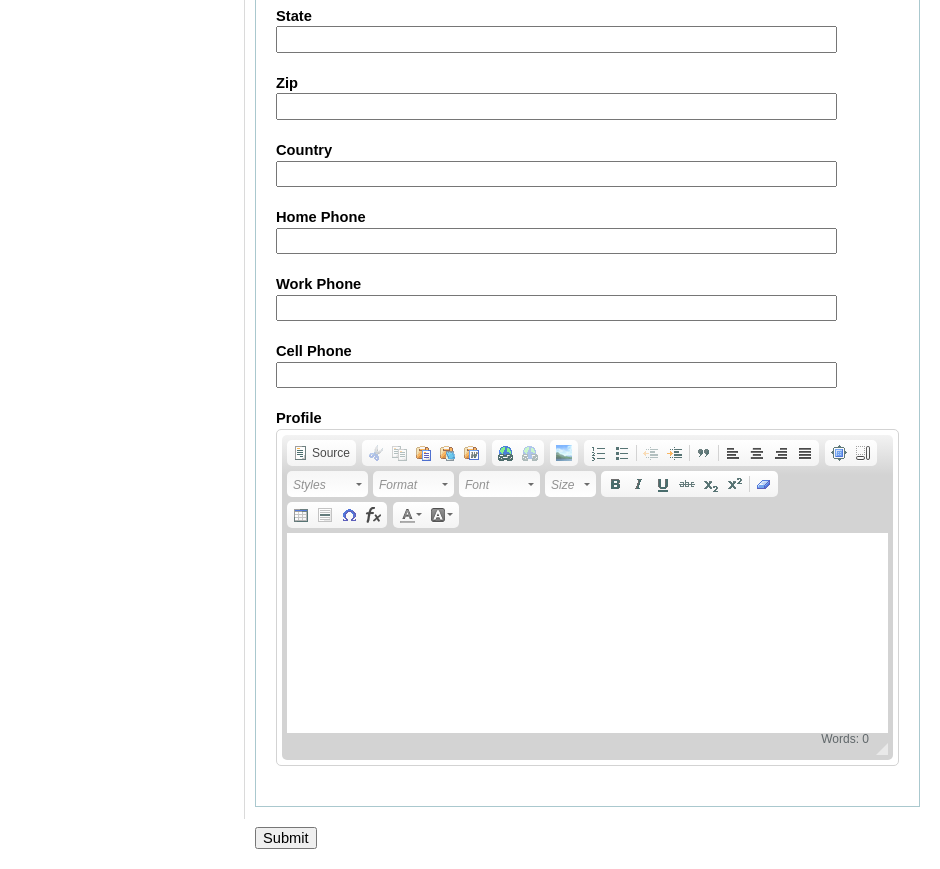 type on "Siy" 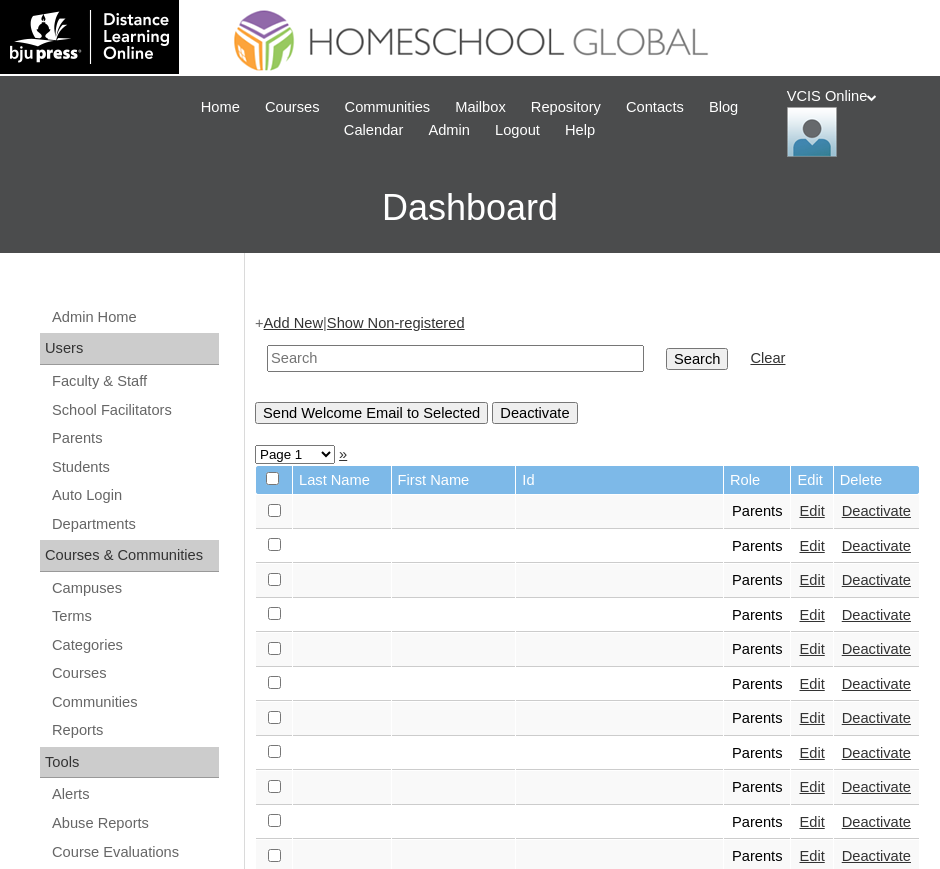 scroll, scrollTop: 0, scrollLeft: 0, axis: both 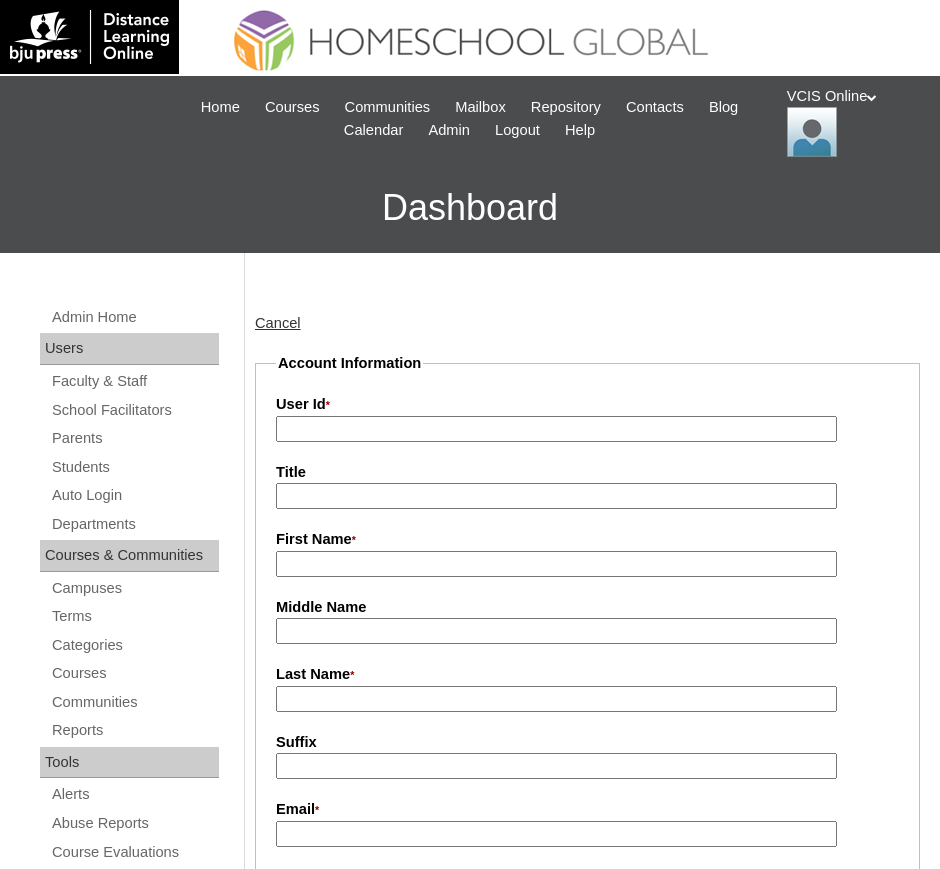 drag, startPoint x: 0, startPoint y: 0, endPoint x: 338, endPoint y: 435, distance: 550.8802 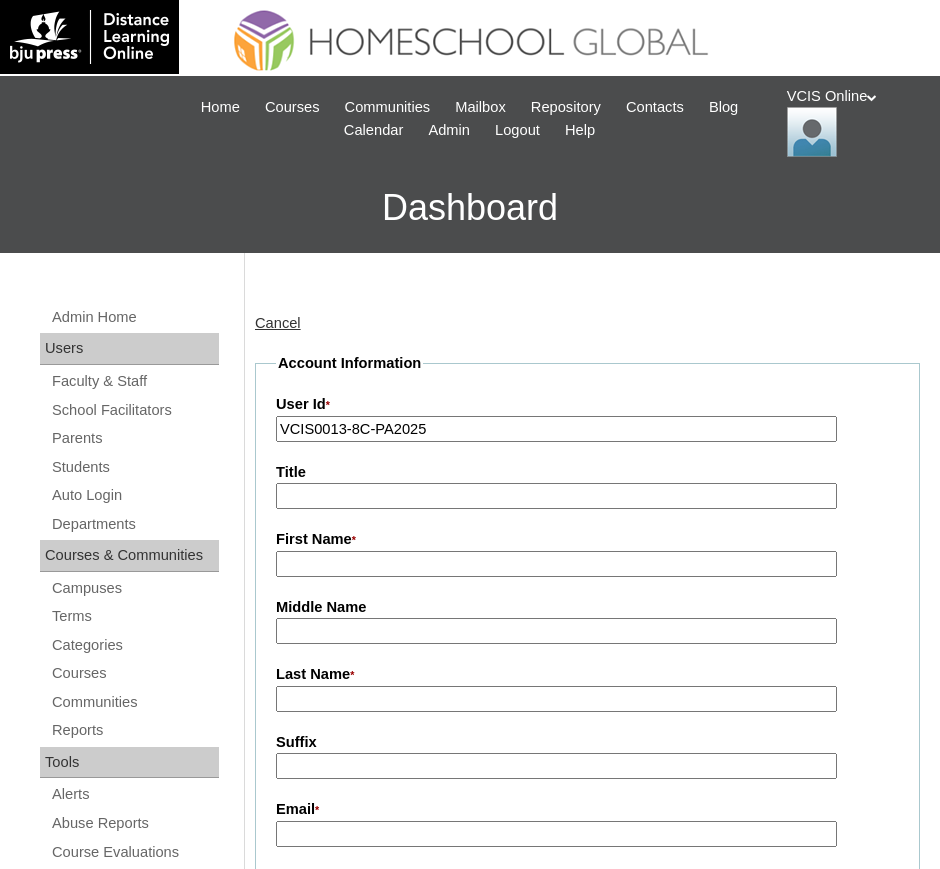 type on "VCIS0013-8C-PA2025" 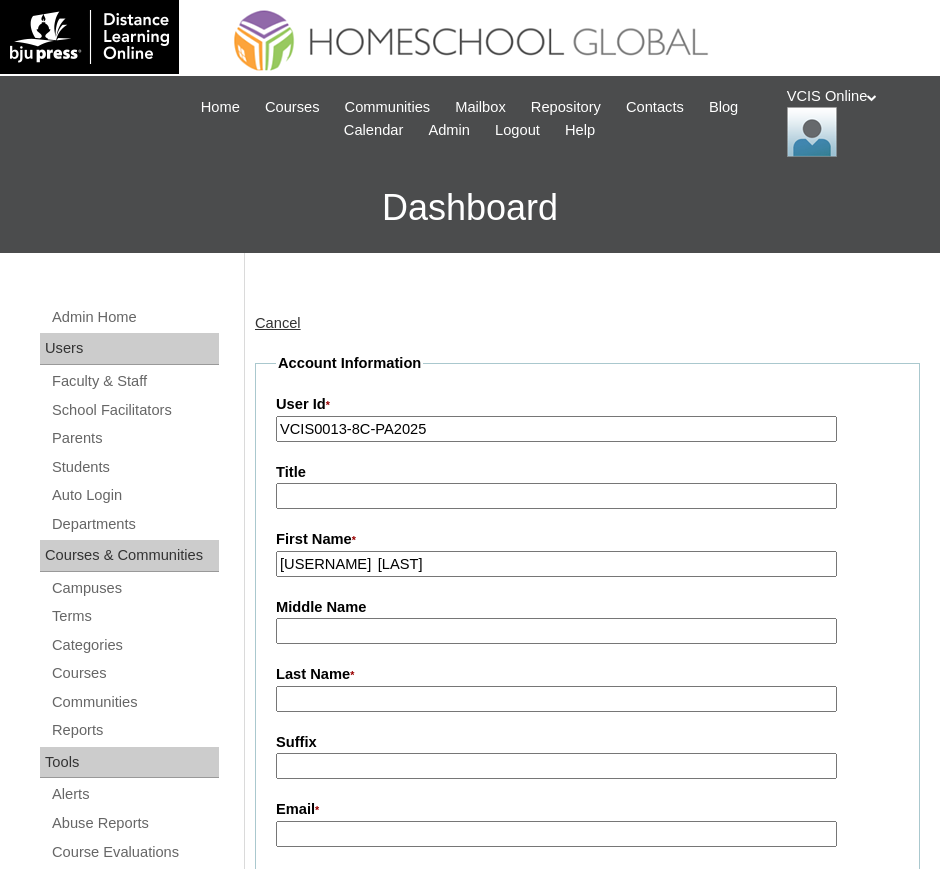 click on "[USERNAME]	[LAST]" at bounding box center [556, 564] 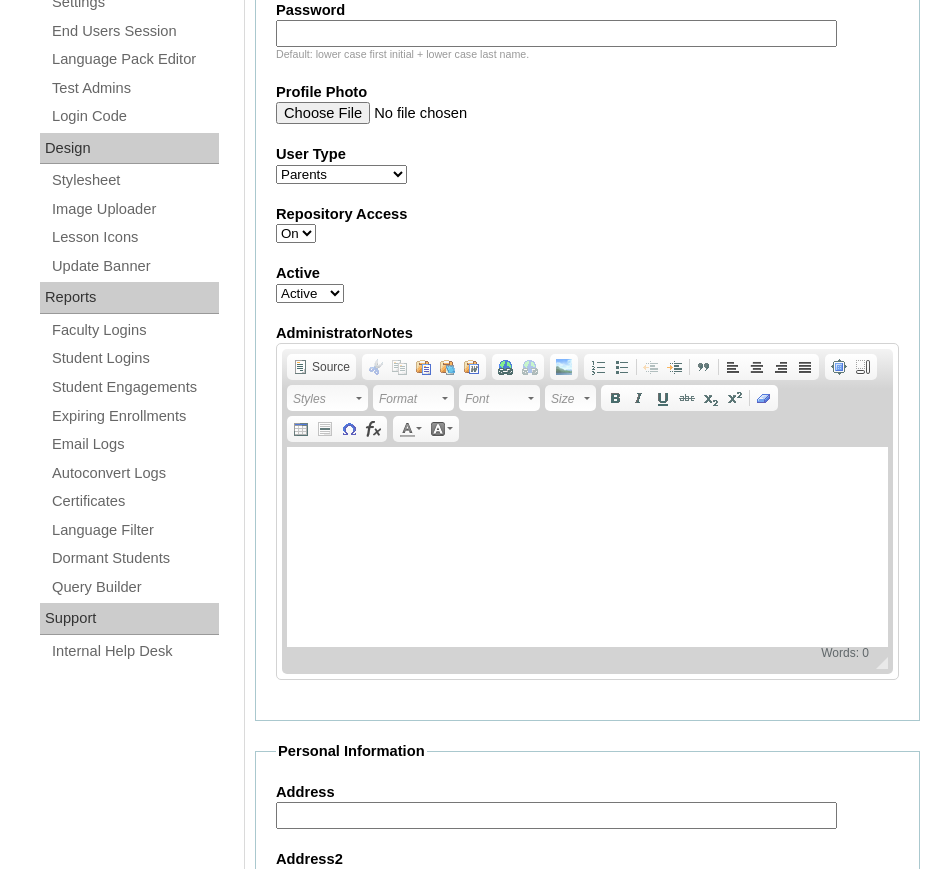 scroll, scrollTop: 831, scrollLeft: 0, axis: vertical 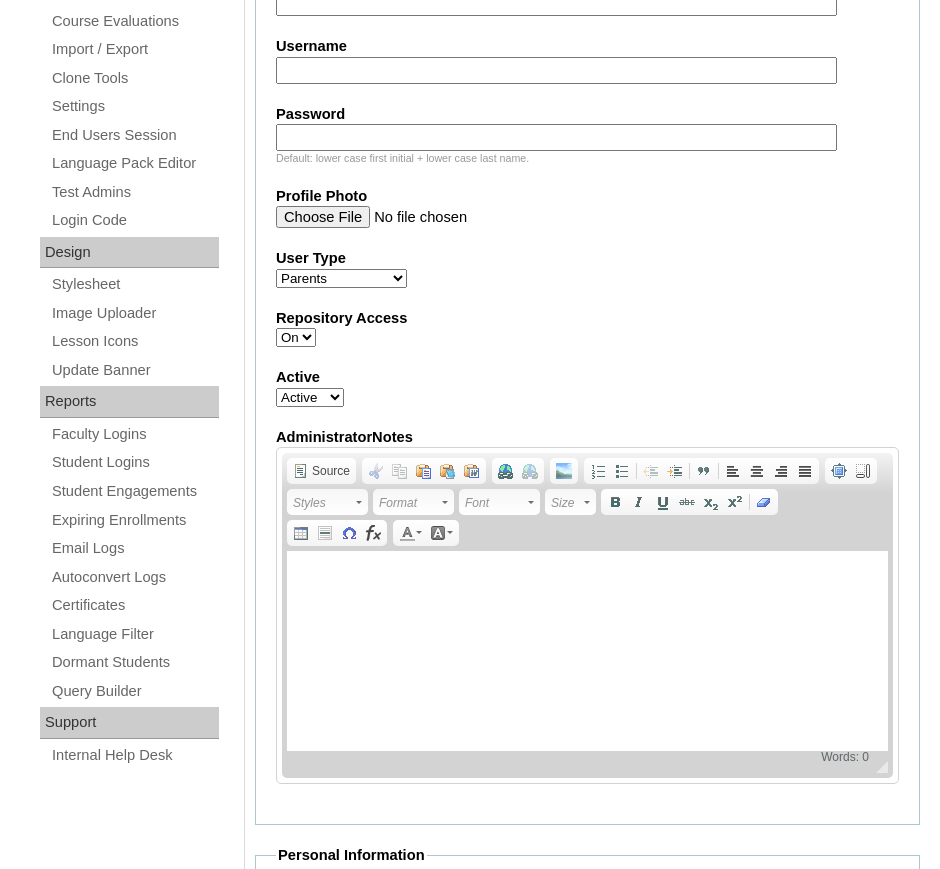 click on "Username" at bounding box center [556, 70] 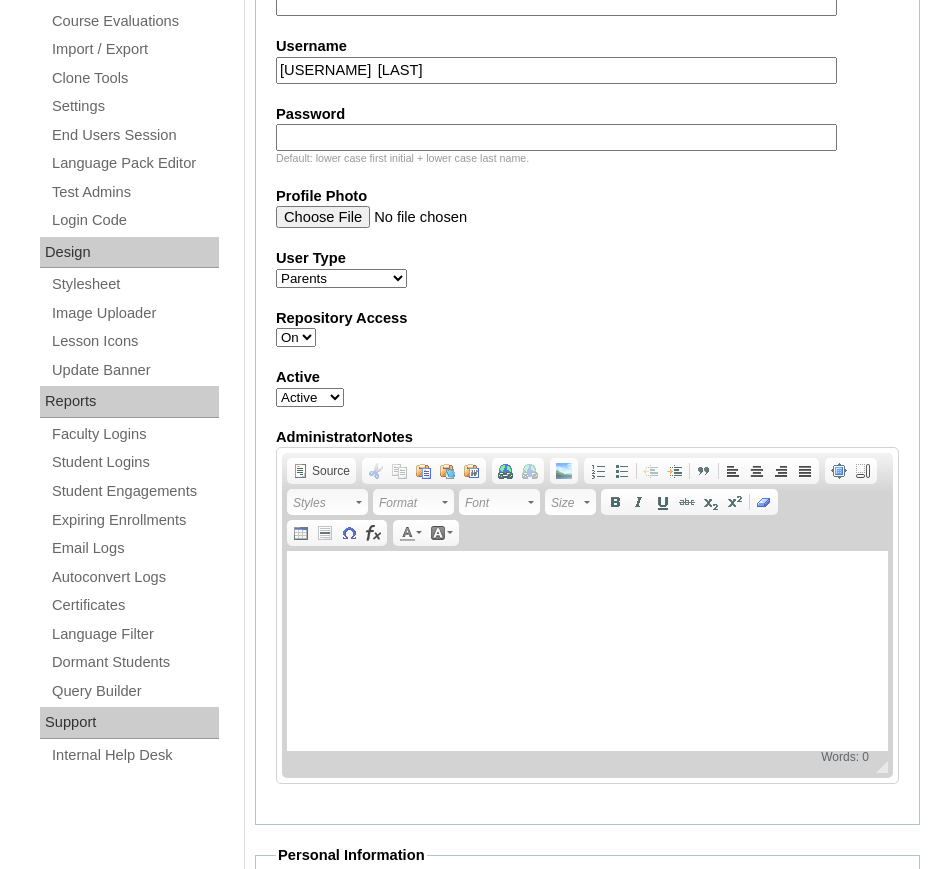 click on "[USERNAME]	[LAST]" at bounding box center (556, 70) 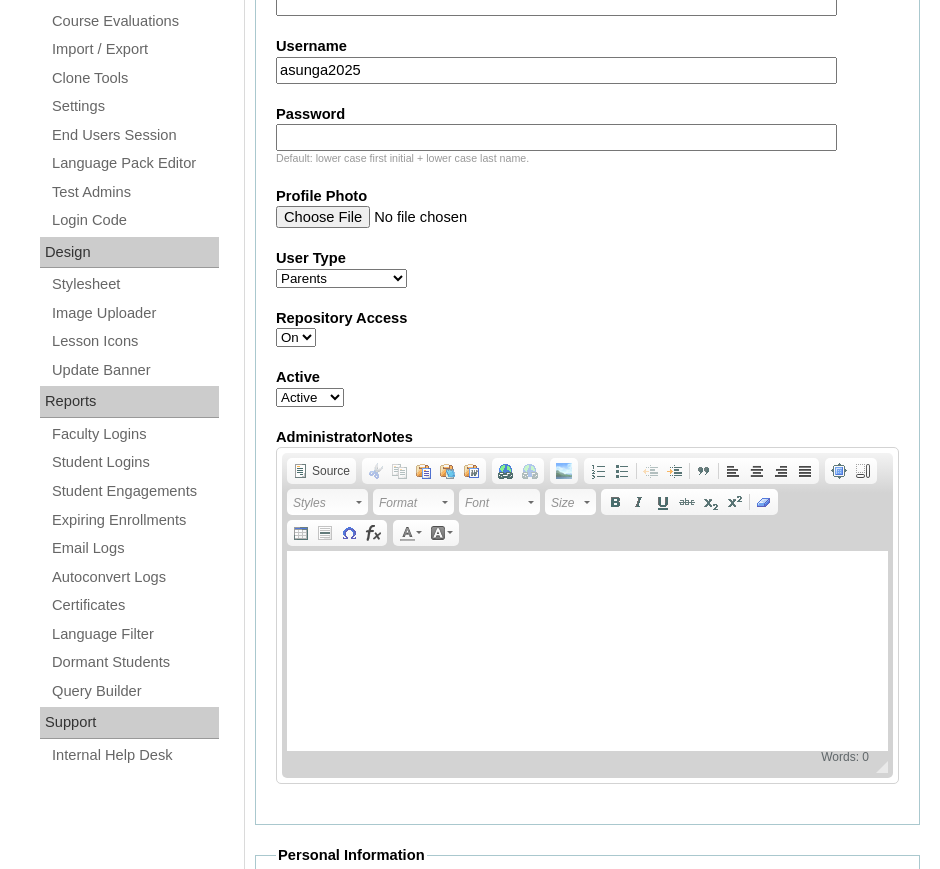 type on "asunga2025" 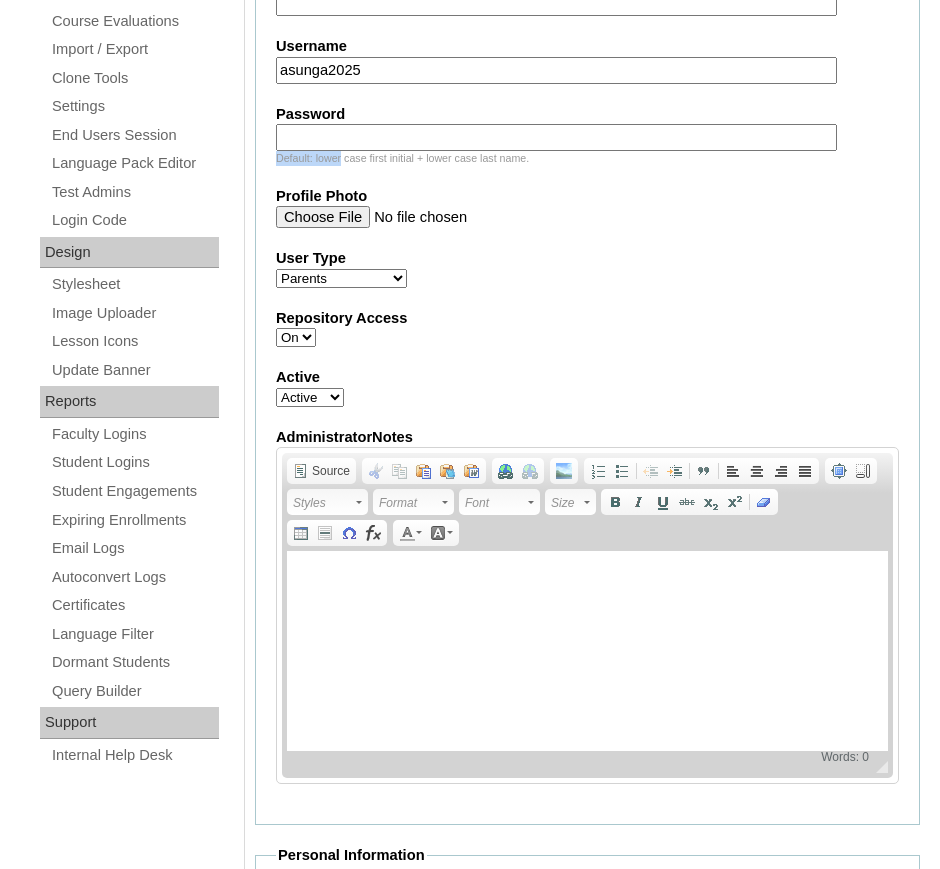 click on "Password" at bounding box center (556, 137) 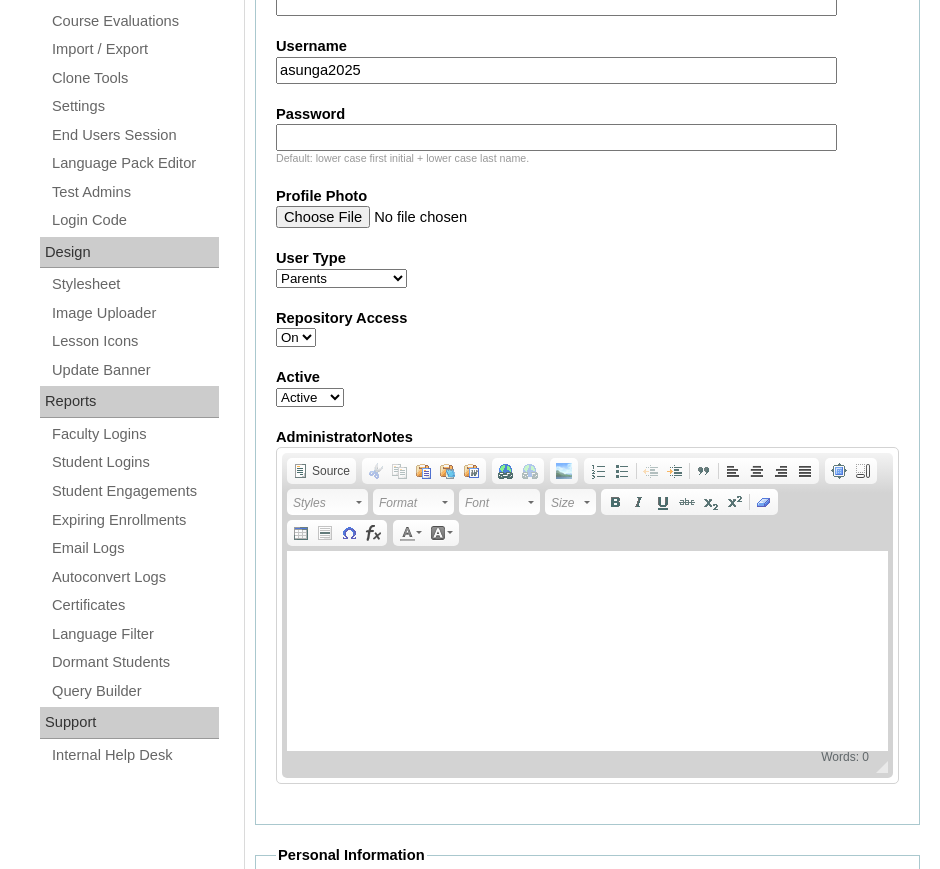 paste on "FtYRts" 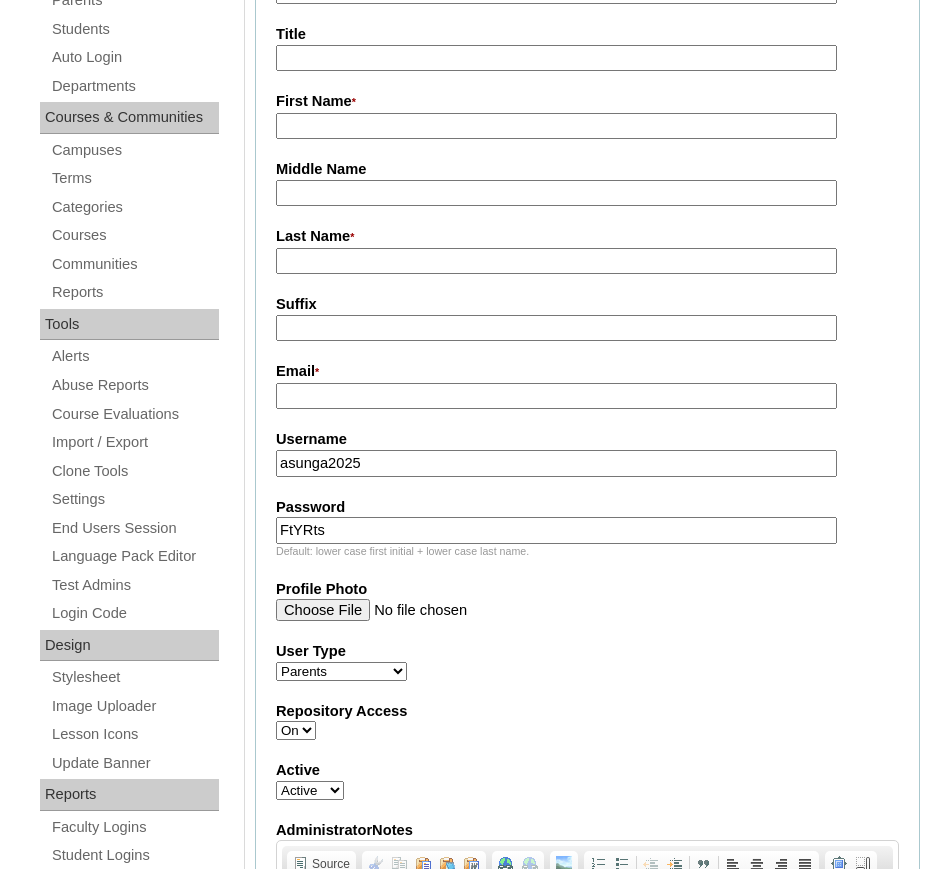 scroll, scrollTop: 436, scrollLeft: 0, axis: vertical 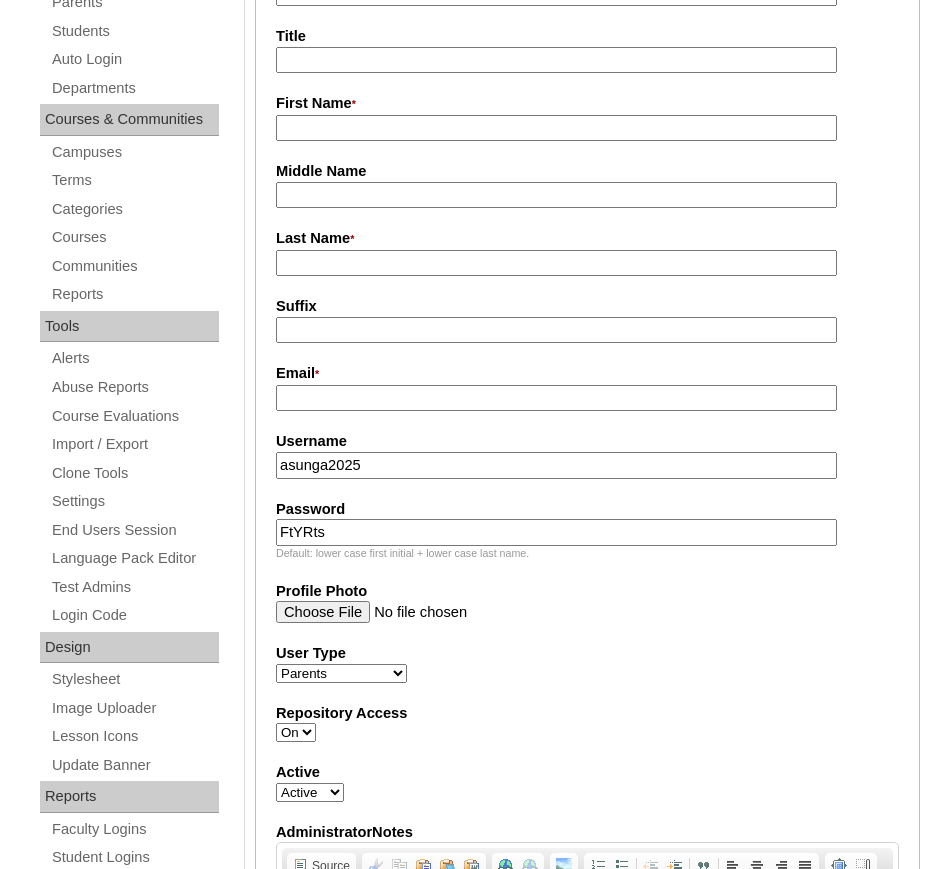 type on "FtYRts" 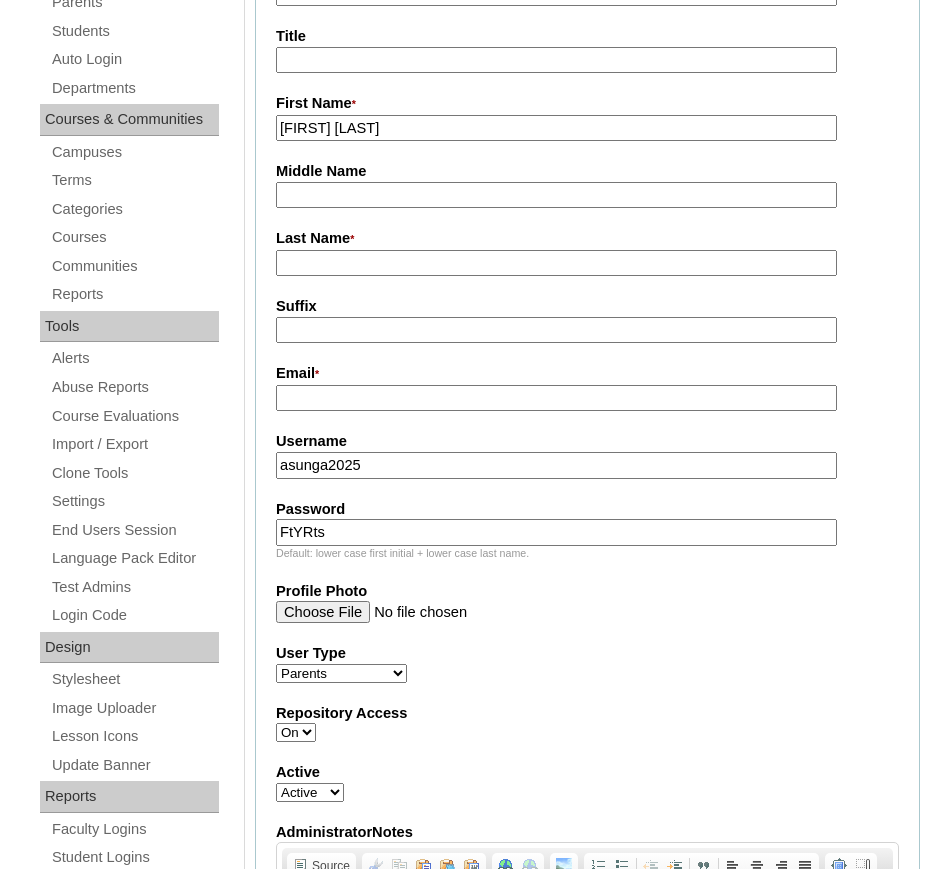 drag, startPoint x: 361, startPoint y: 129, endPoint x: 453, endPoint y: 134, distance: 92.13577 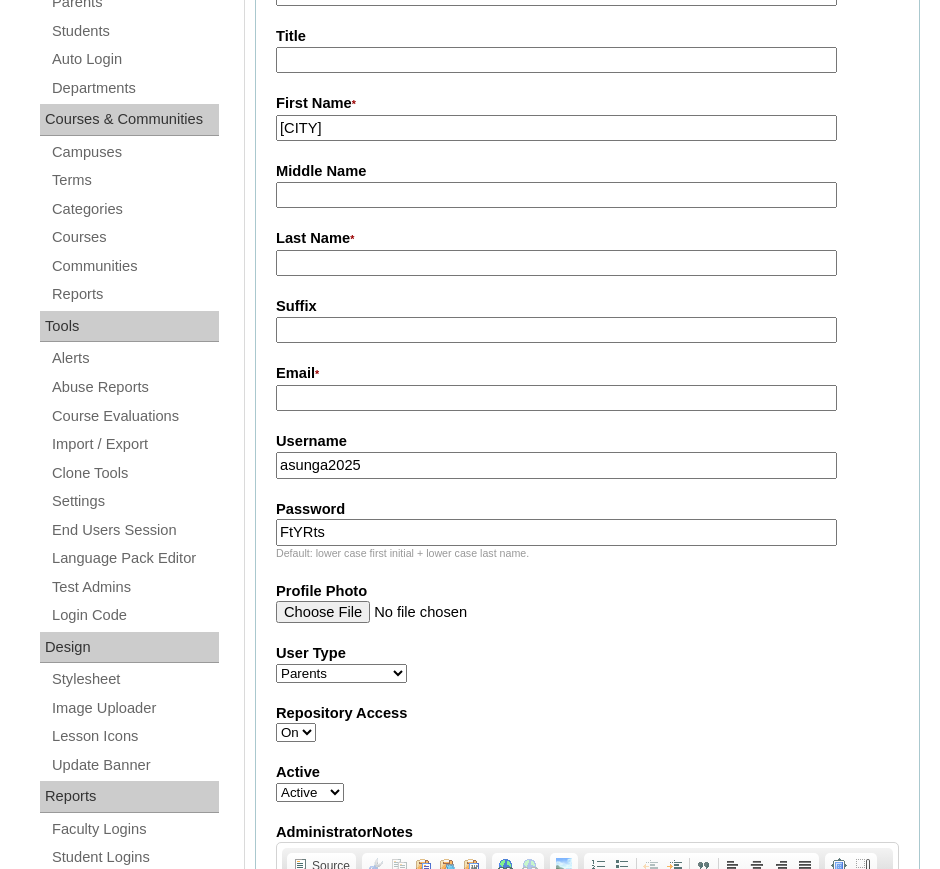 type on "[CITY]" 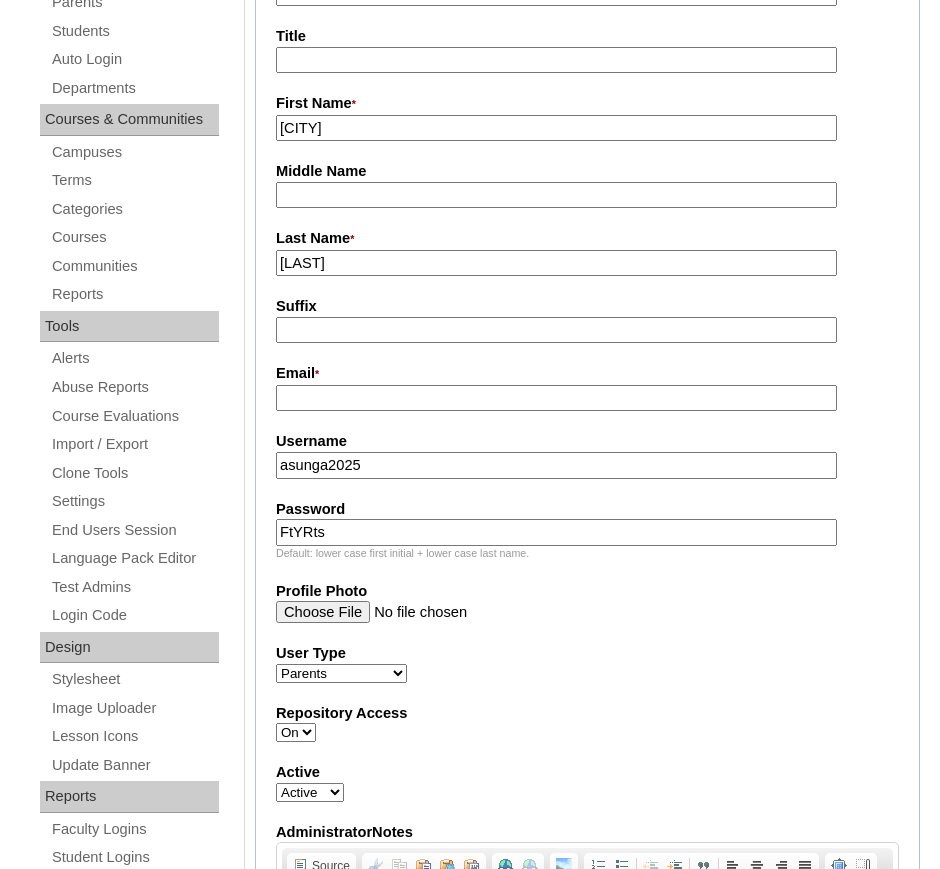 click on "[LAST]" at bounding box center [556, 263] 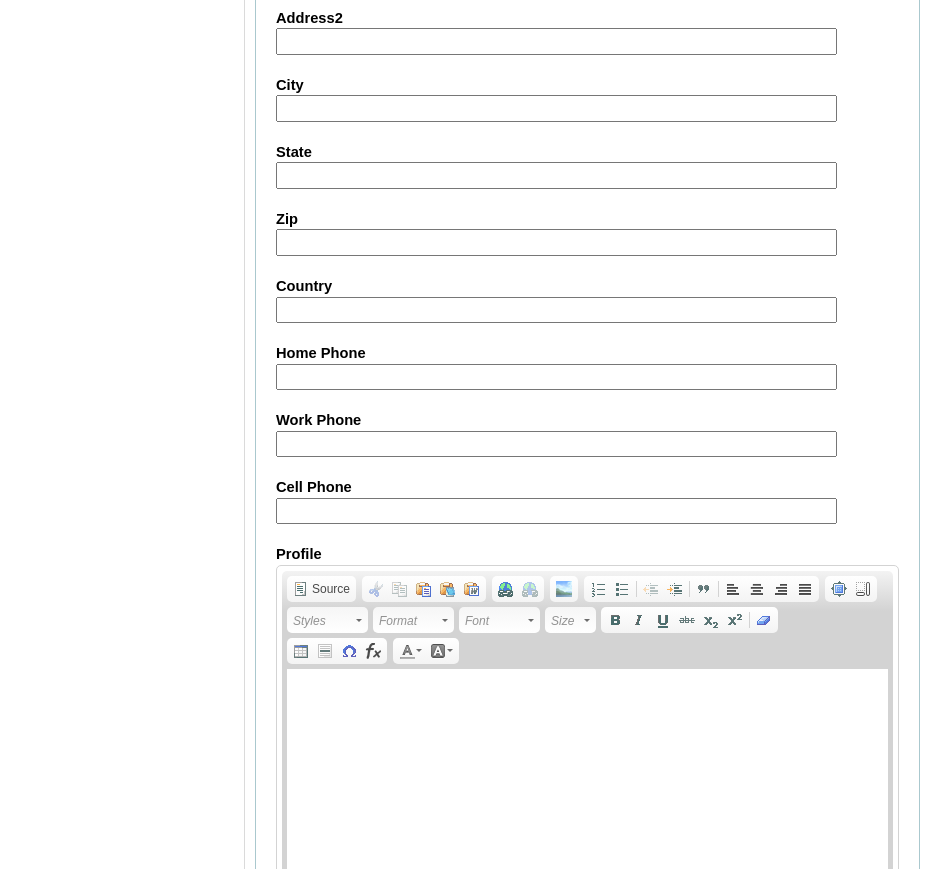 scroll, scrollTop: 1918, scrollLeft: 0, axis: vertical 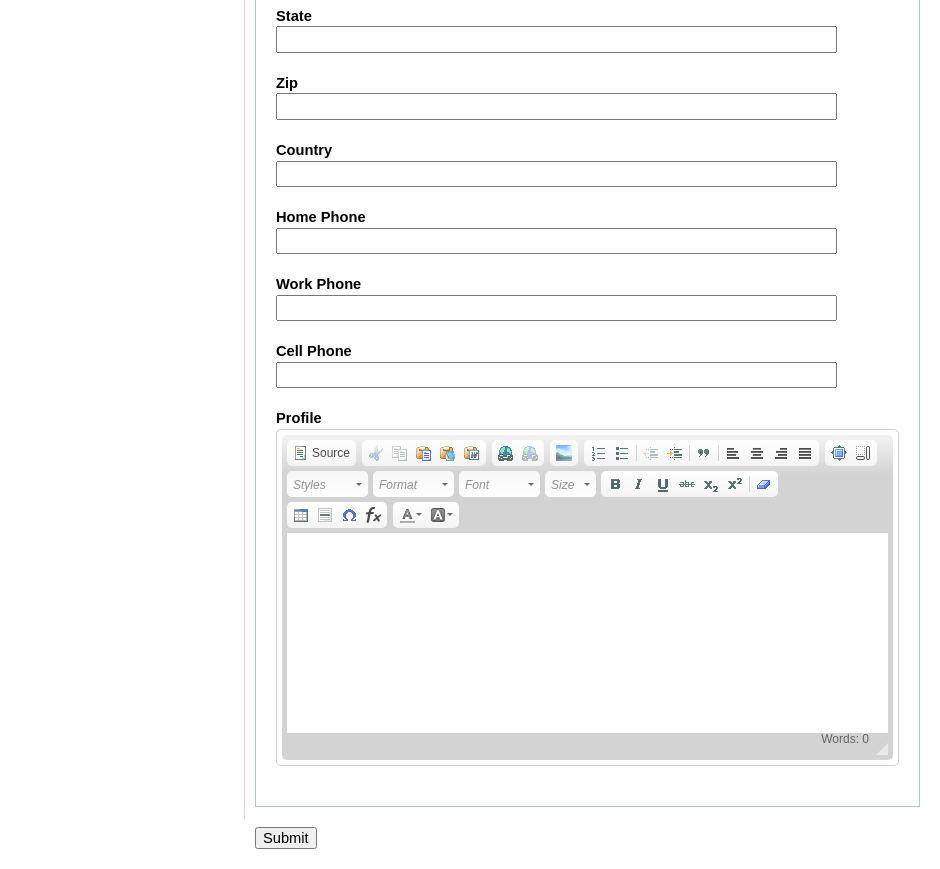 type on "[EMAIL]" 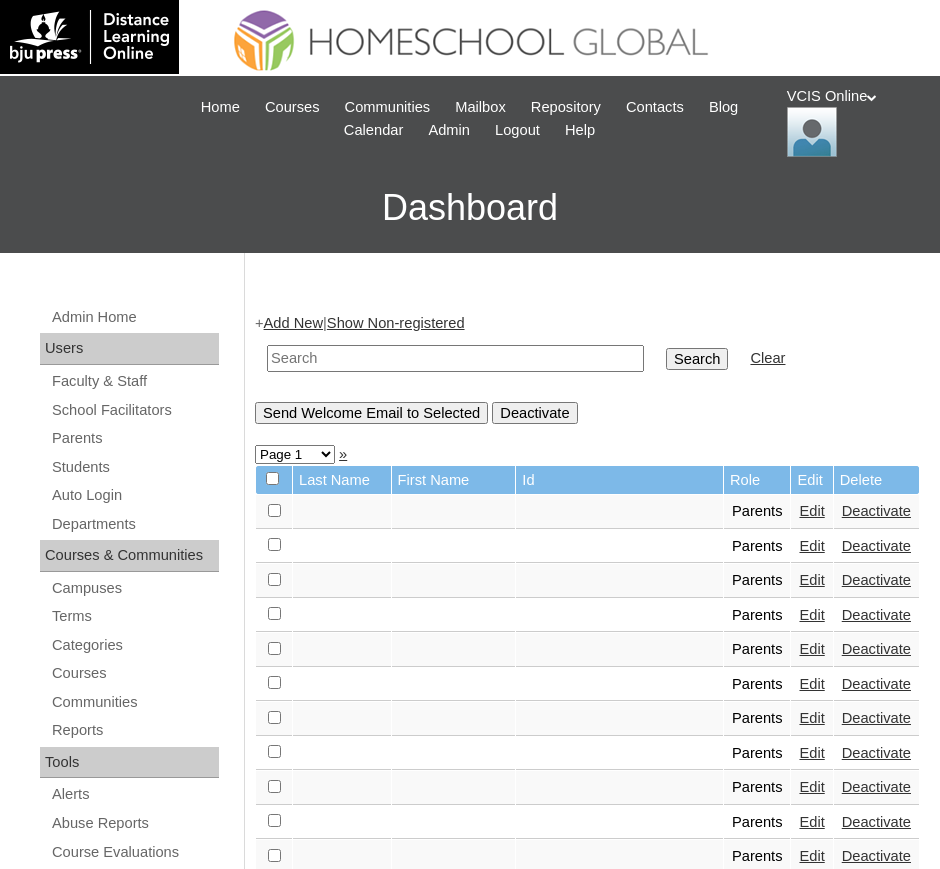 scroll, scrollTop: 0, scrollLeft: 0, axis: both 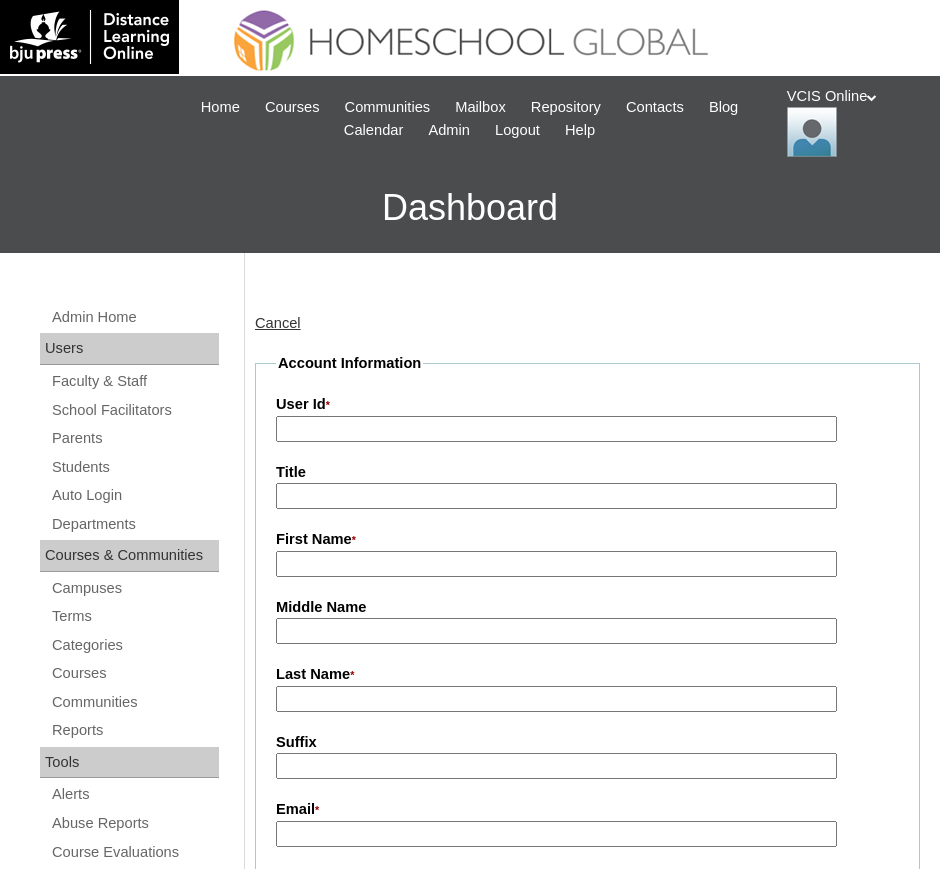 click on "User Id  *" at bounding box center [556, 429] 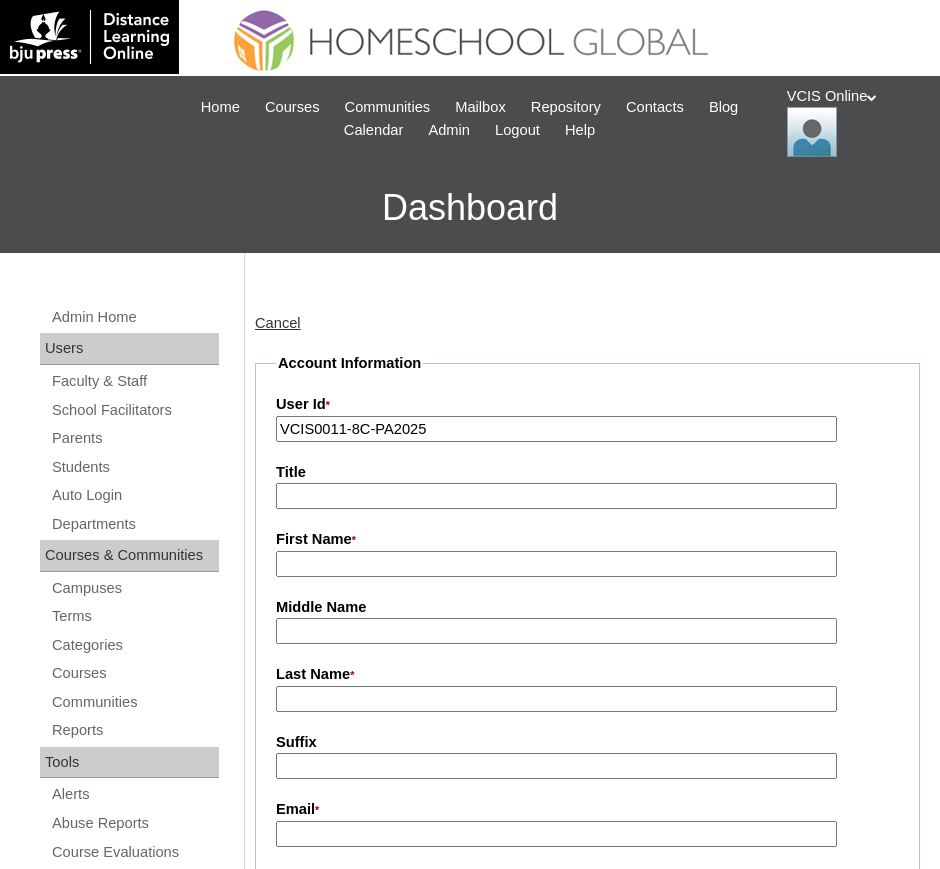 type on "VCIS0011-8C-PA2025" 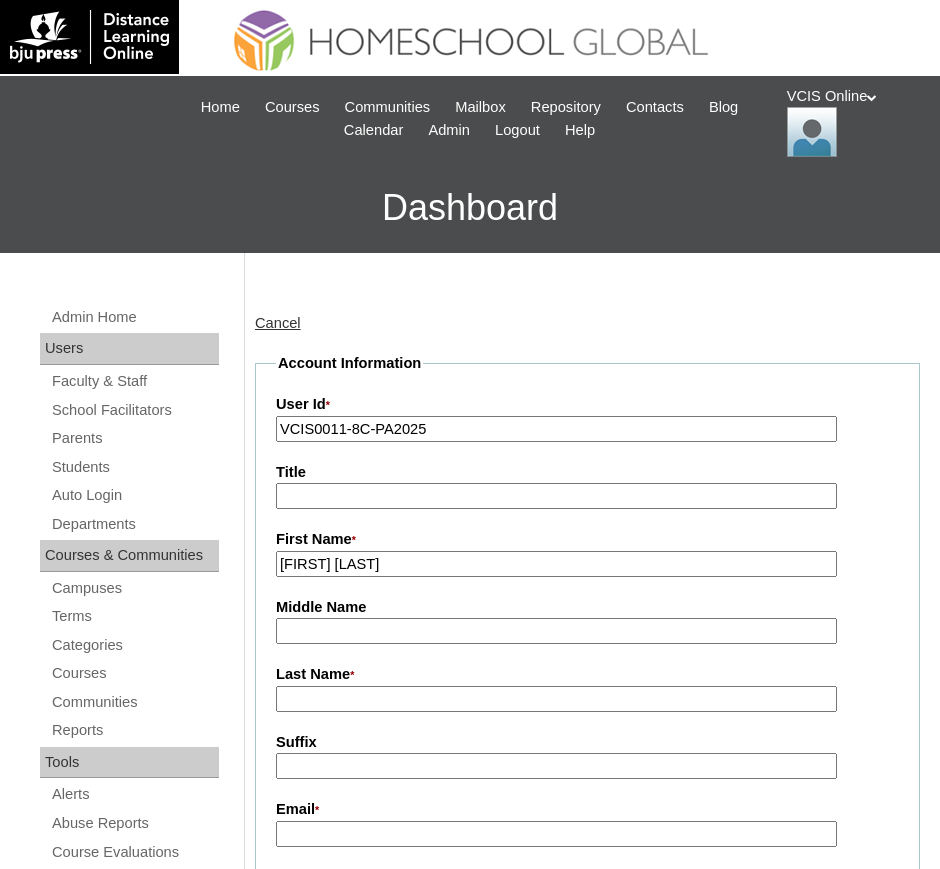 click on "Imelda Walsh" at bounding box center (556, 564) 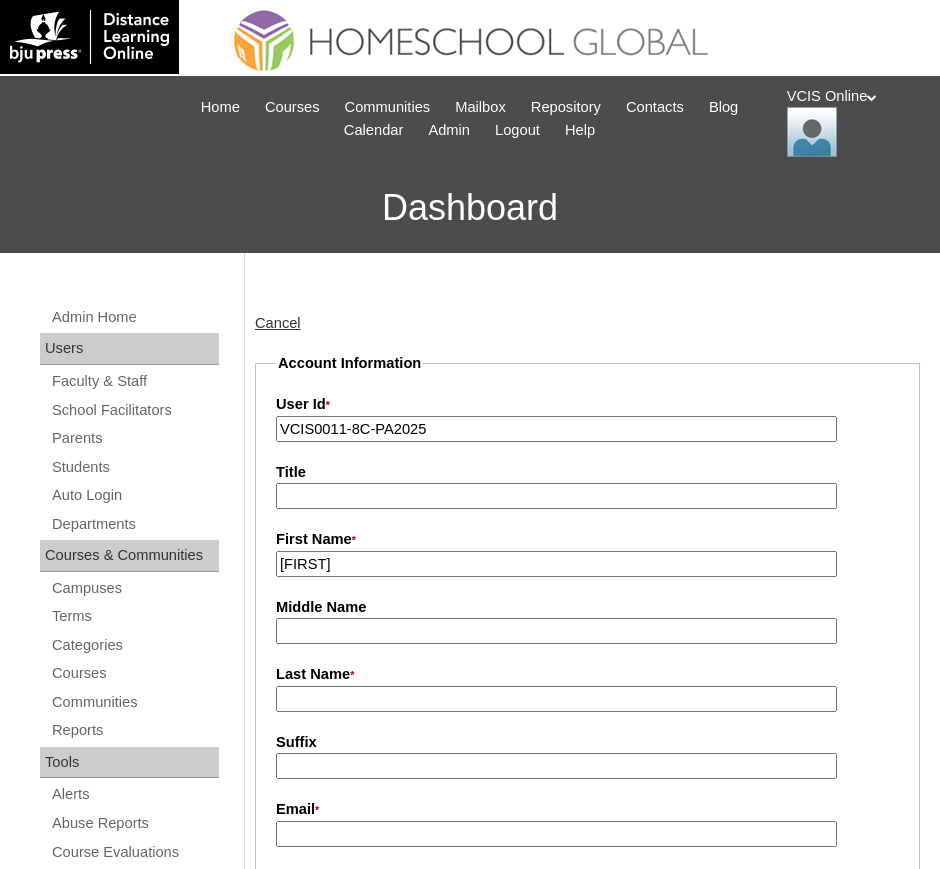type on "Imelda" 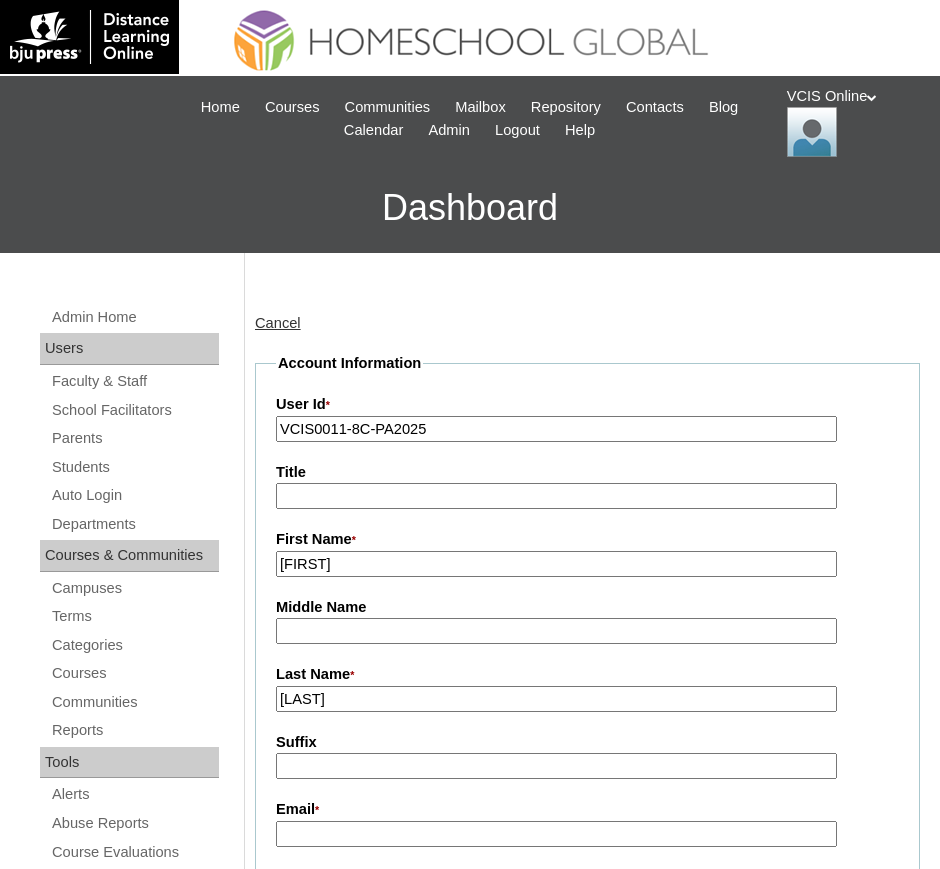 type on "Walsh" 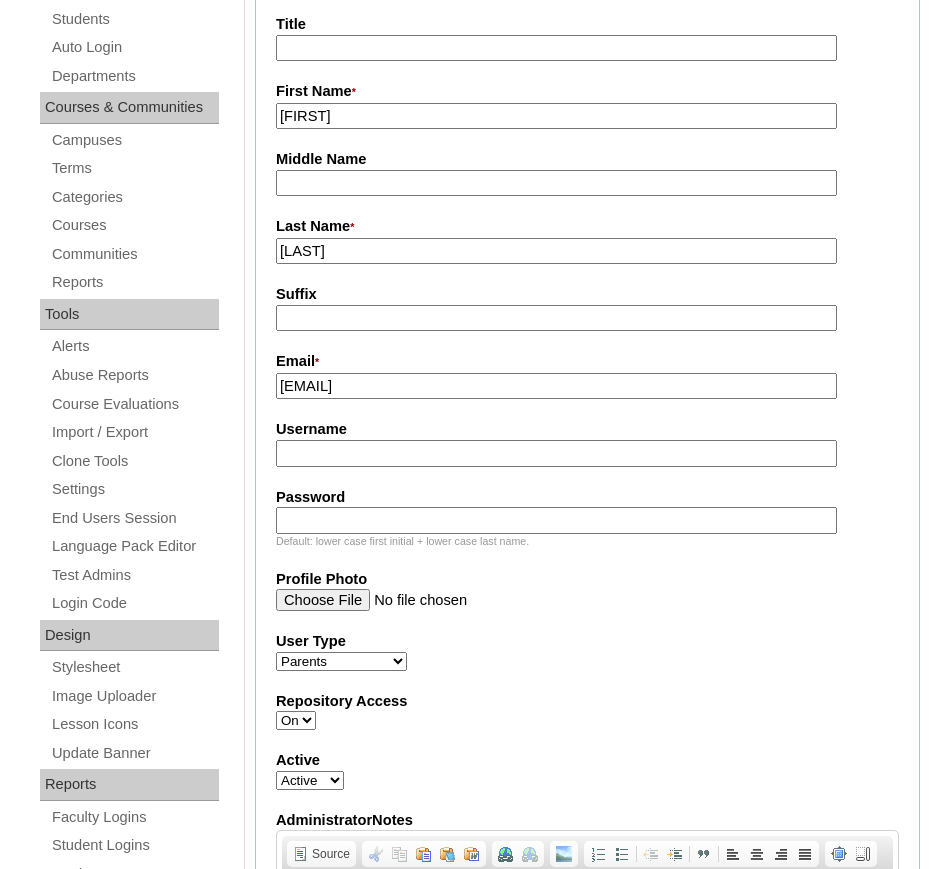 scroll, scrollTop: 449, scrollLeft: 0, axis: vertical 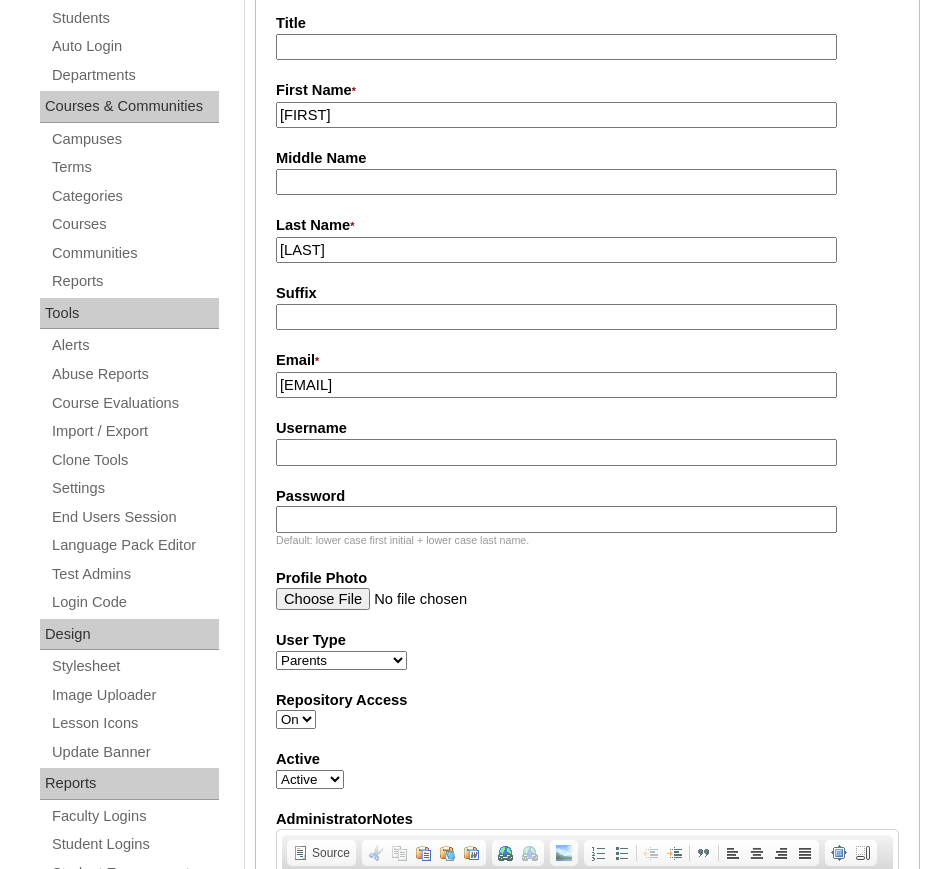 type on "emiejmateo@gmail.com" 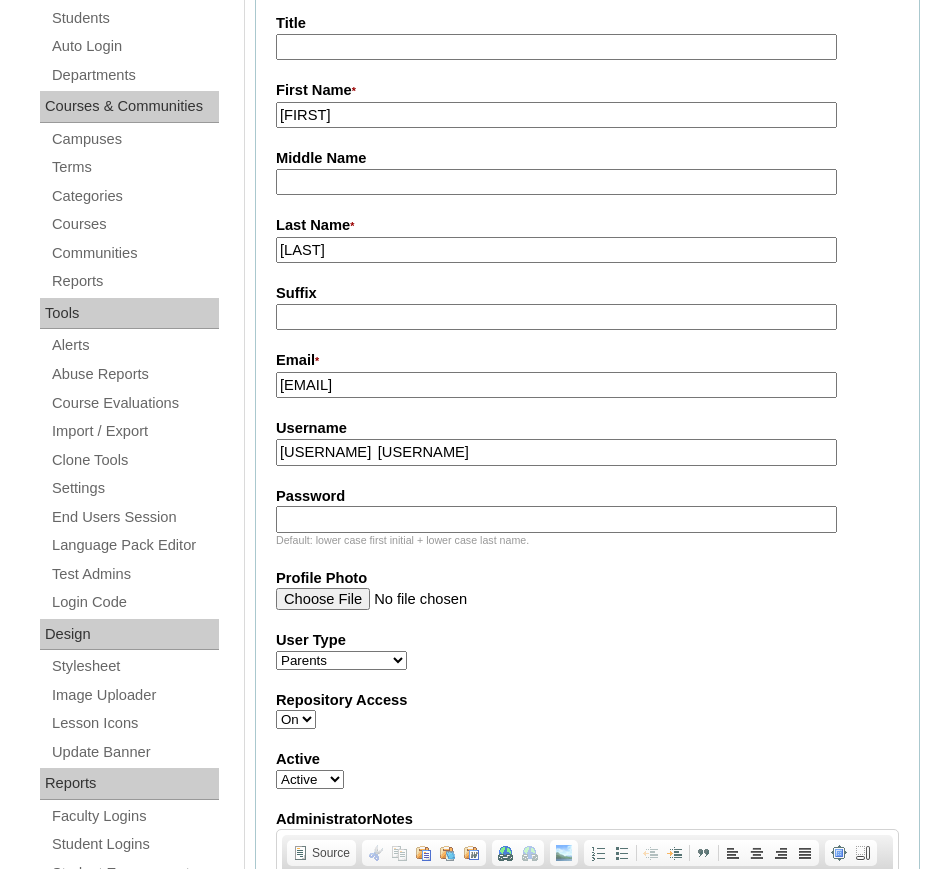click on "iwalsh2025	AkHTfr" at bounding box center [556, 452] 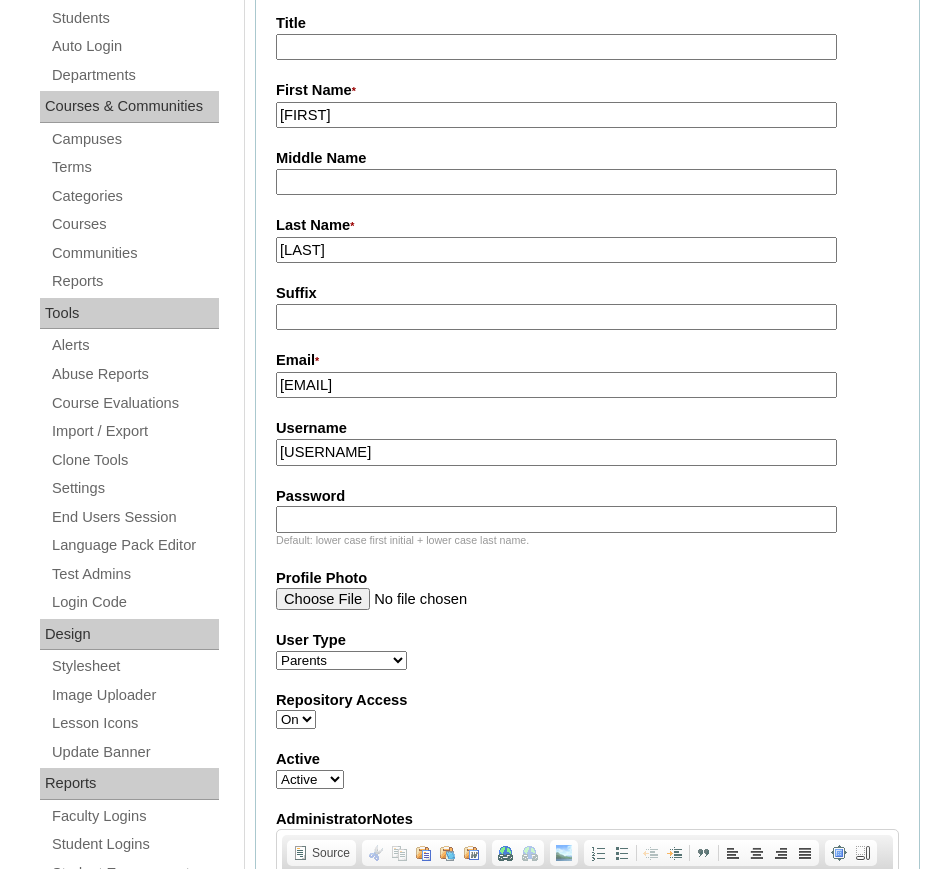 type on "iwalsh2025" 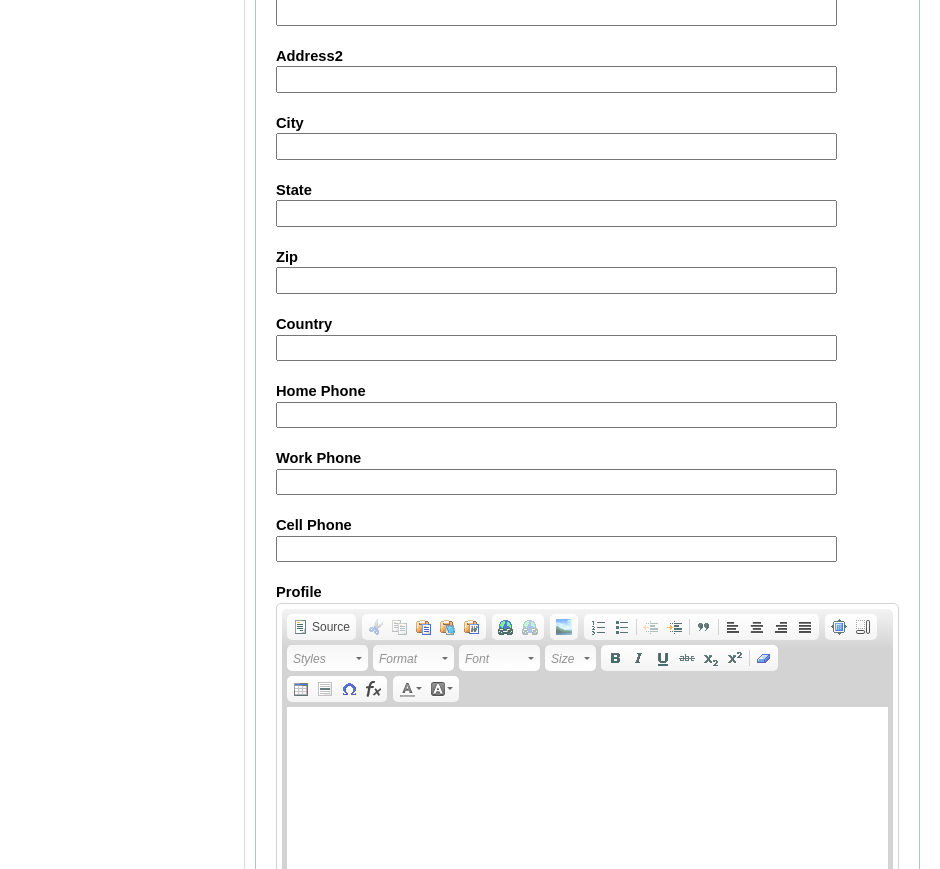 scroll, scrollTop: 1918, scrollLeft: 0, axis: vertical 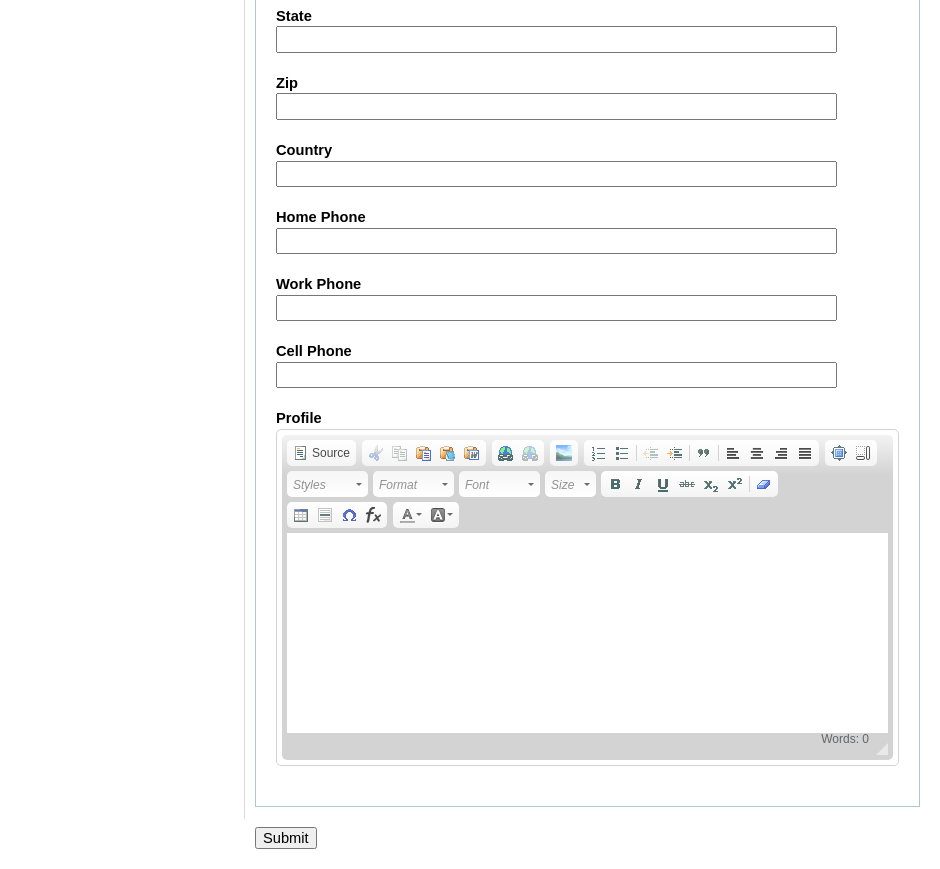 type on "AkHTfr" 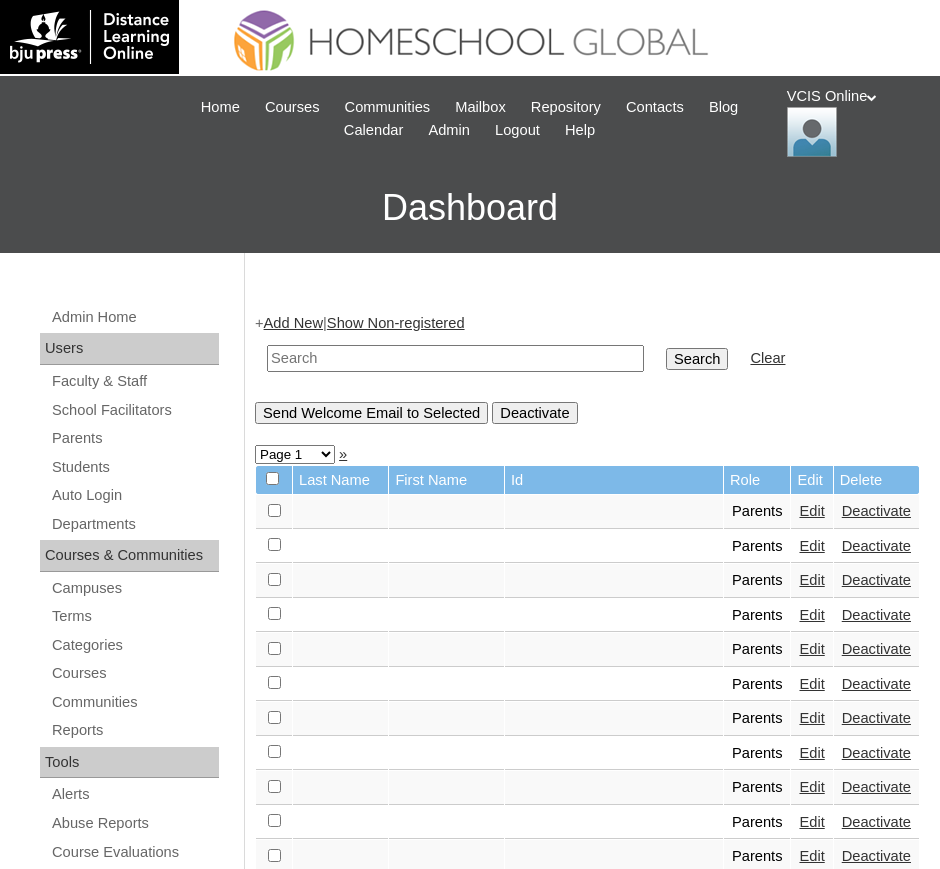 scroll, scrollTop: 0, scrollLeft: 0, axis: both 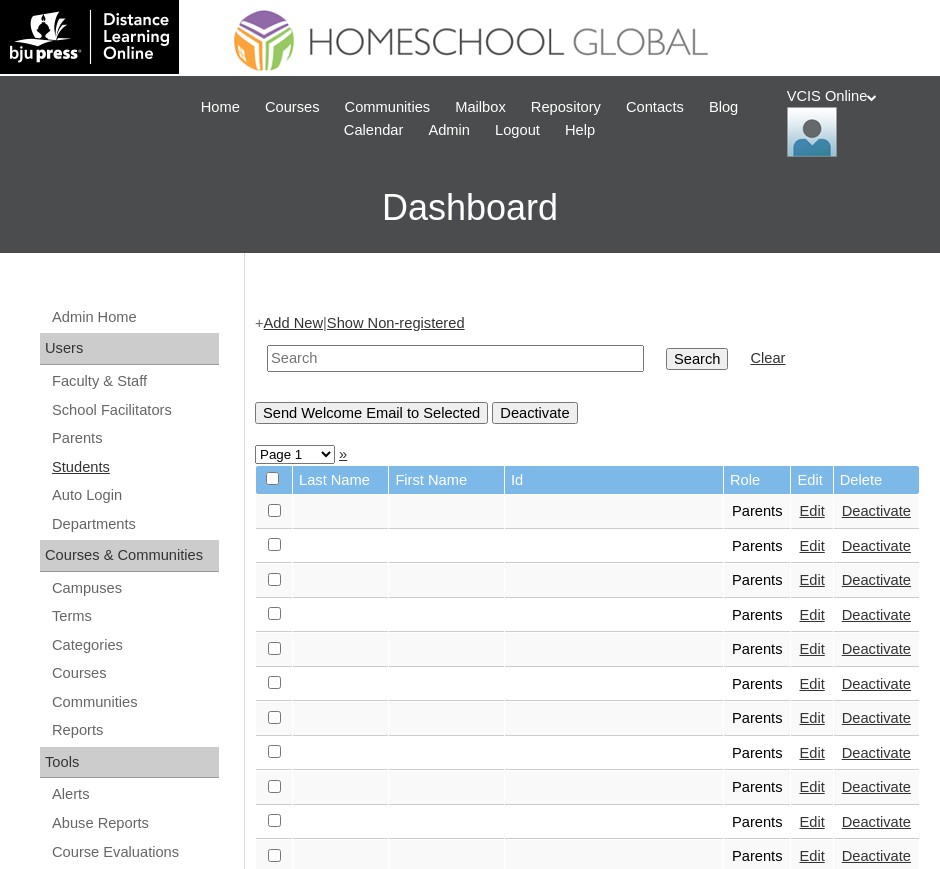 click on "Students" at bounding box center (134, 467) 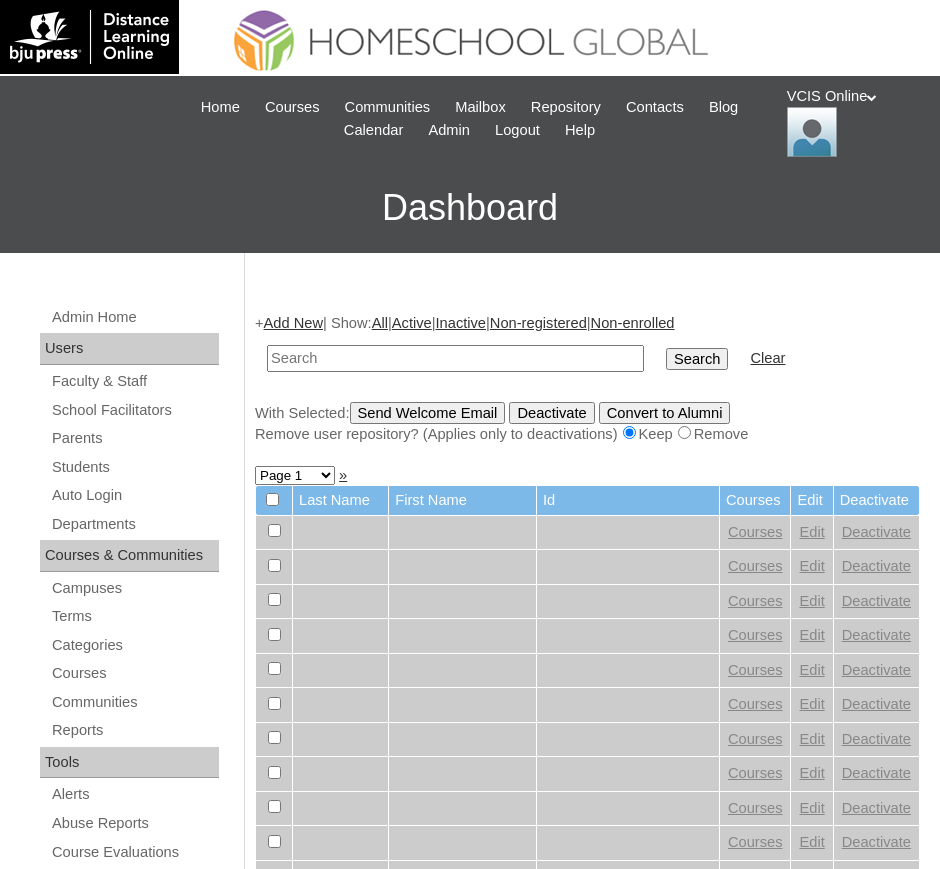 scroll, scrollTop: 0, scrollLeft: 0, axis: both 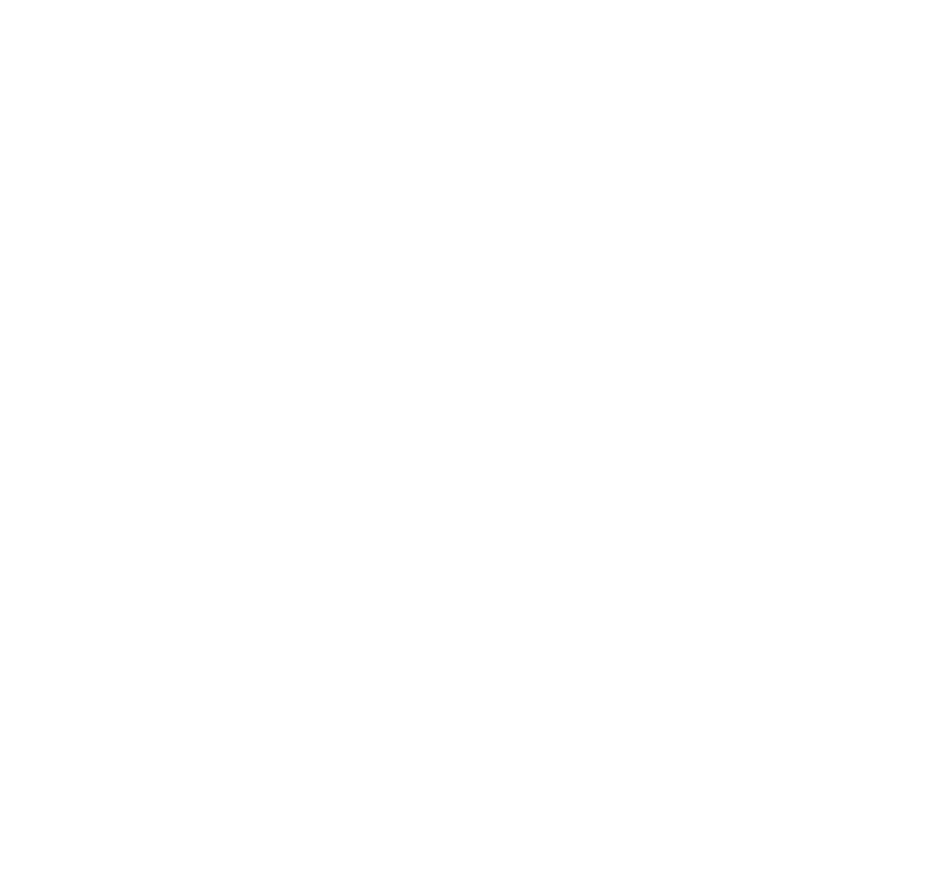 click on "User Id" at bounding box center (175, 2194) 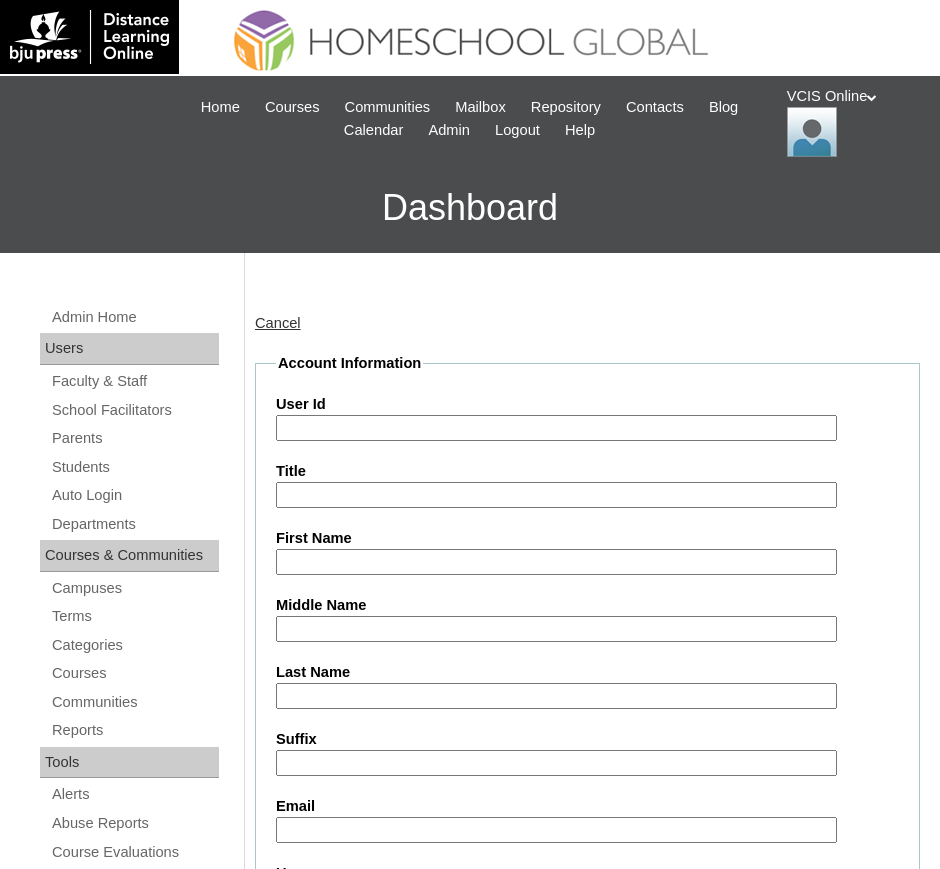 paste on "VCIS0016-8A-SA2025" 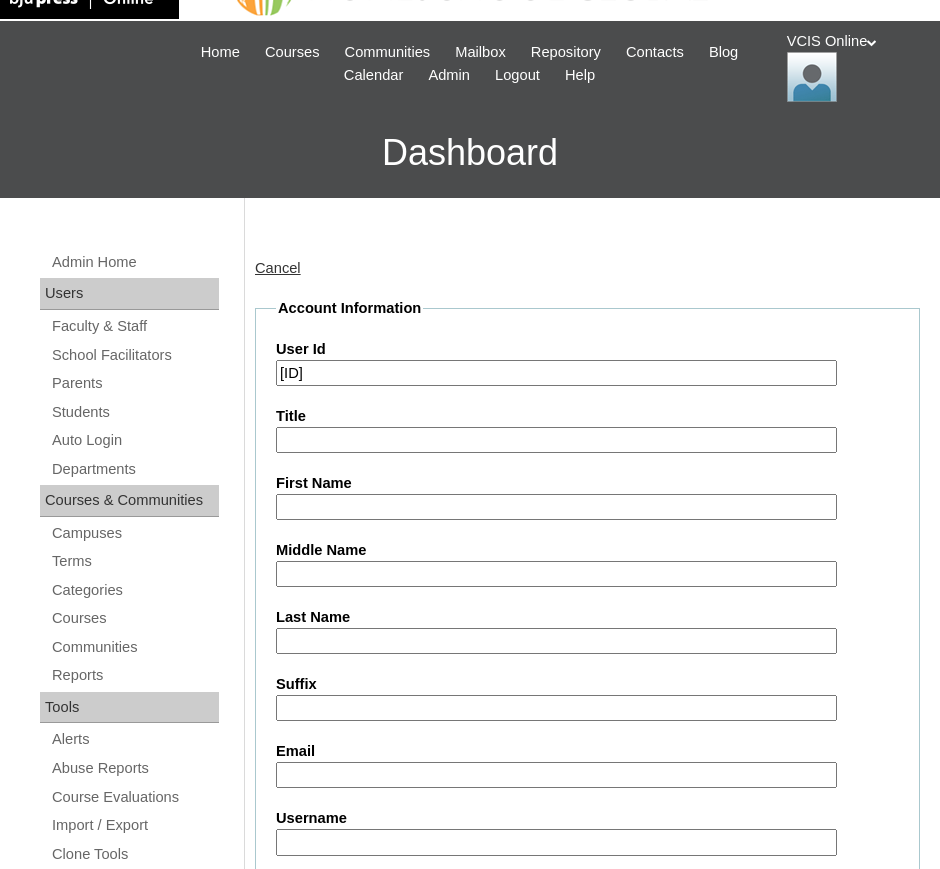 scroll, scrollTop: 56, scrollLeft: 0, axis: vertical 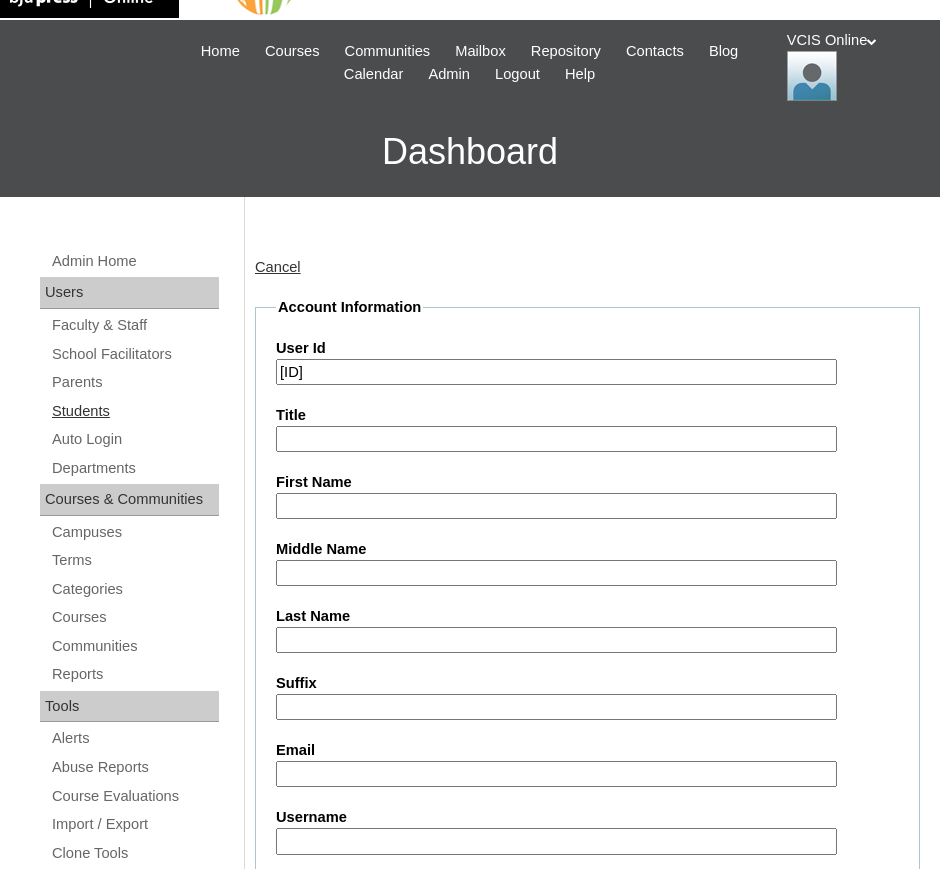 type on "VCIS0016-8A-SA2025" 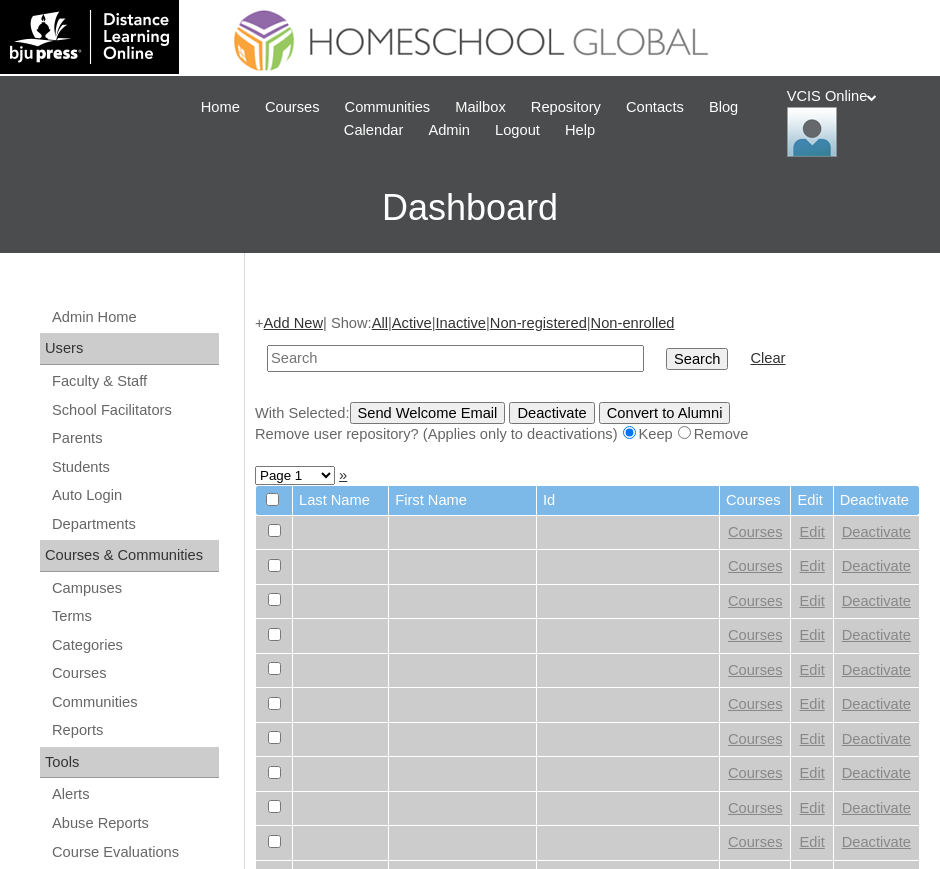 scroll, scrollTop: 0, scrollLeft: 0, axis: both 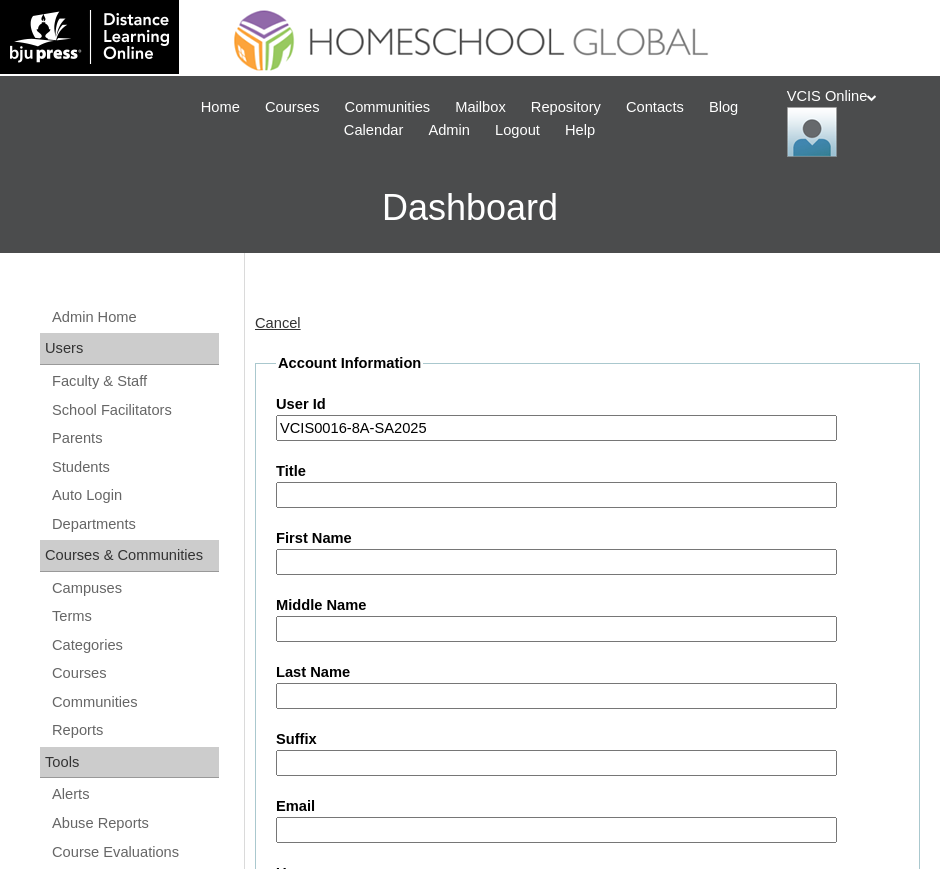 type on "VCIS0016-8A-SA2025" 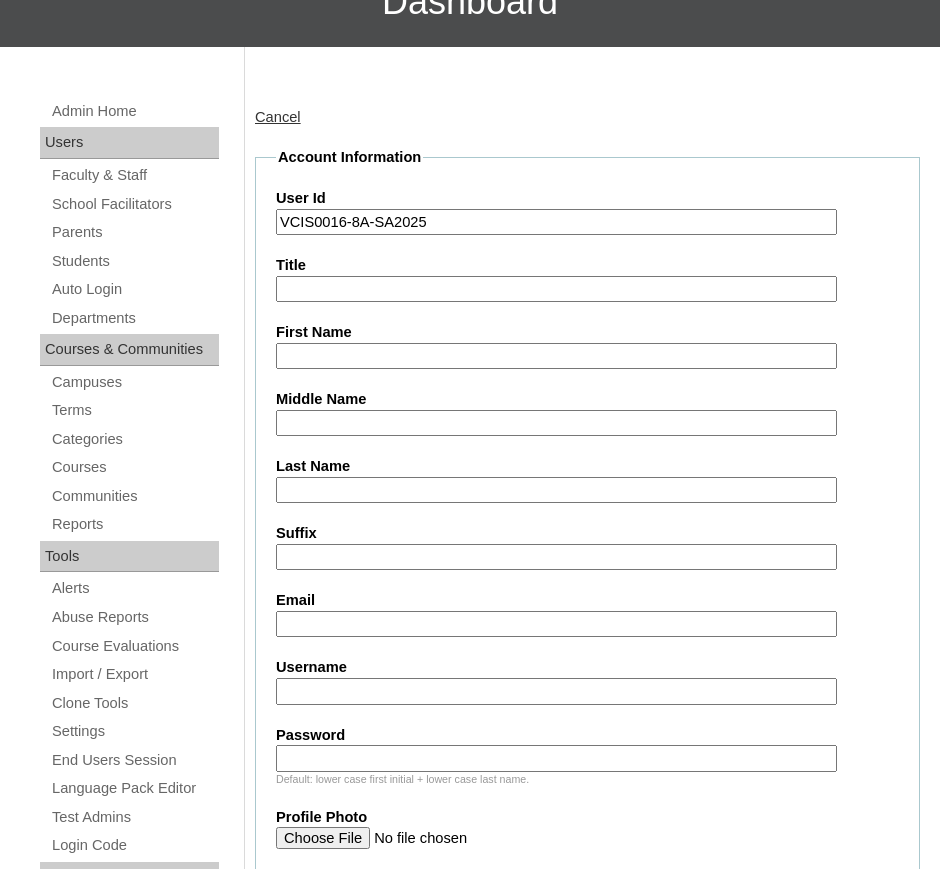 click on "Username" at bounding box center (556, 691) 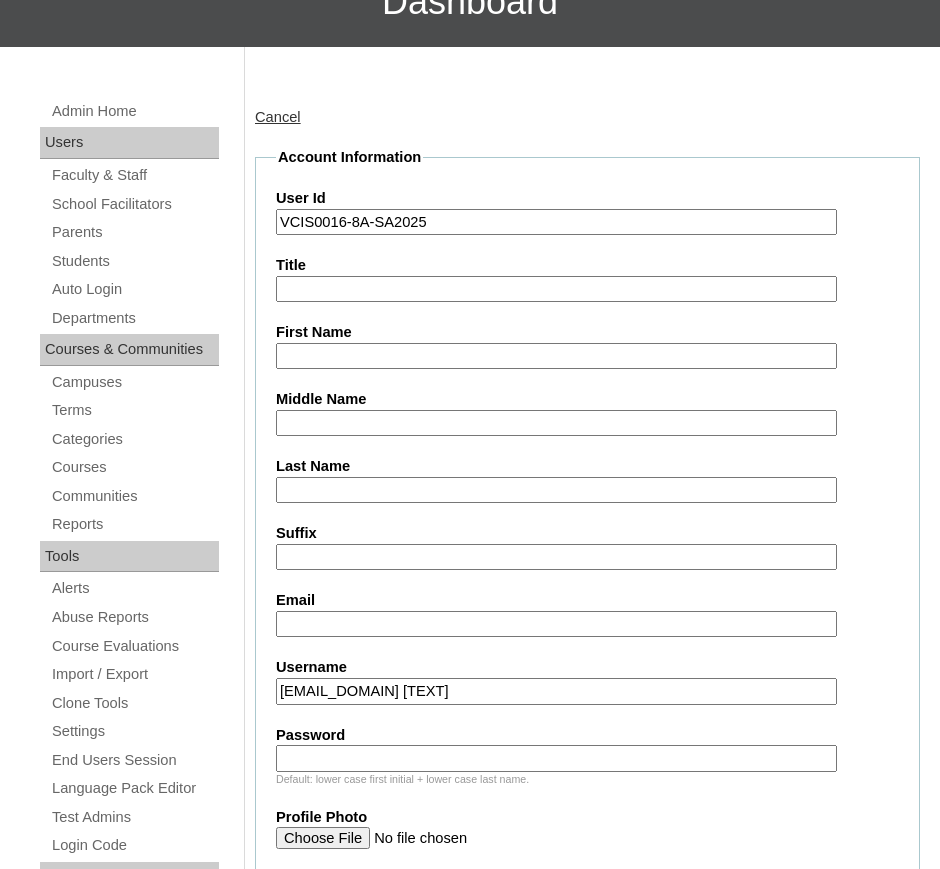 click on "[EMAIL_DOMAIN] [TEXT]" at bounding box center [556, 691] 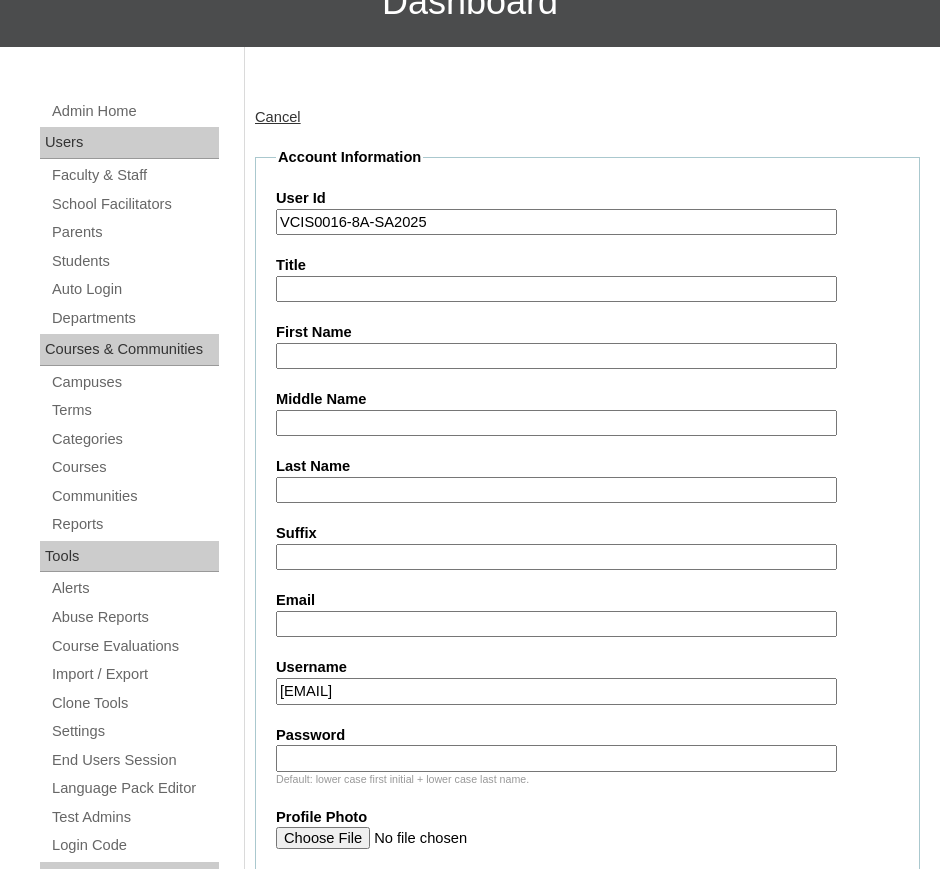 type on "[EMAIL]" 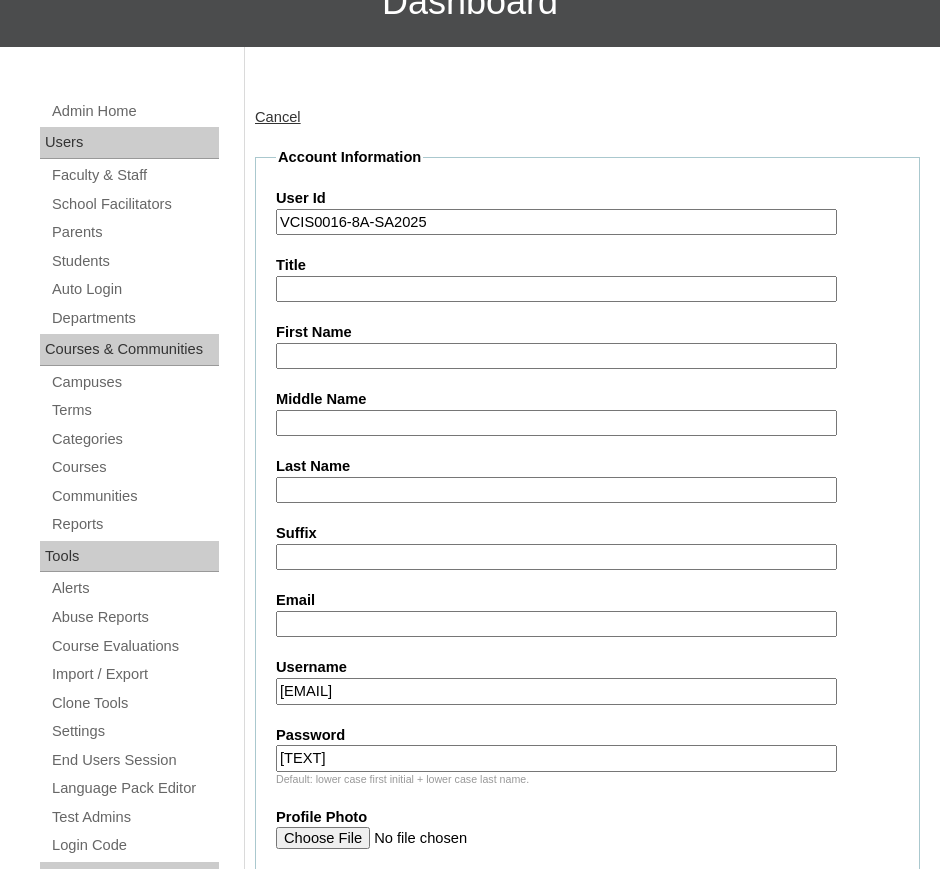 type on "[TEXT]" 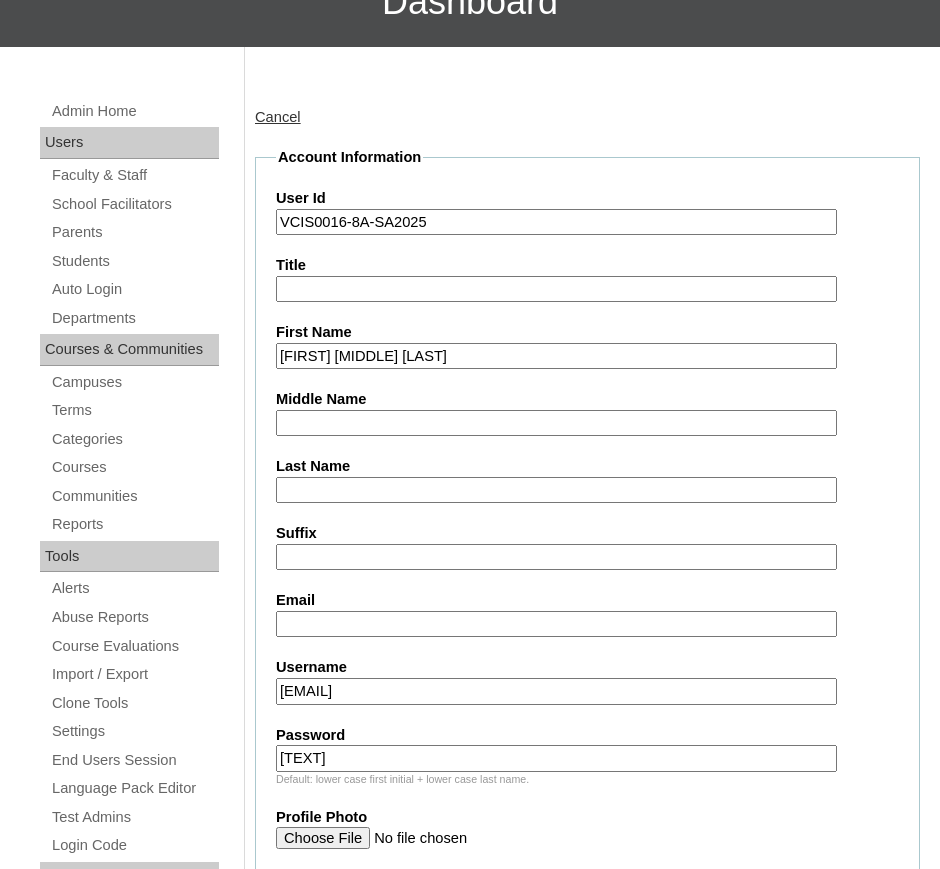 drag, startPoint x: 355, startPoint y: 353, endPoint x: 439, endPoint y: 351, distance: 84.0238 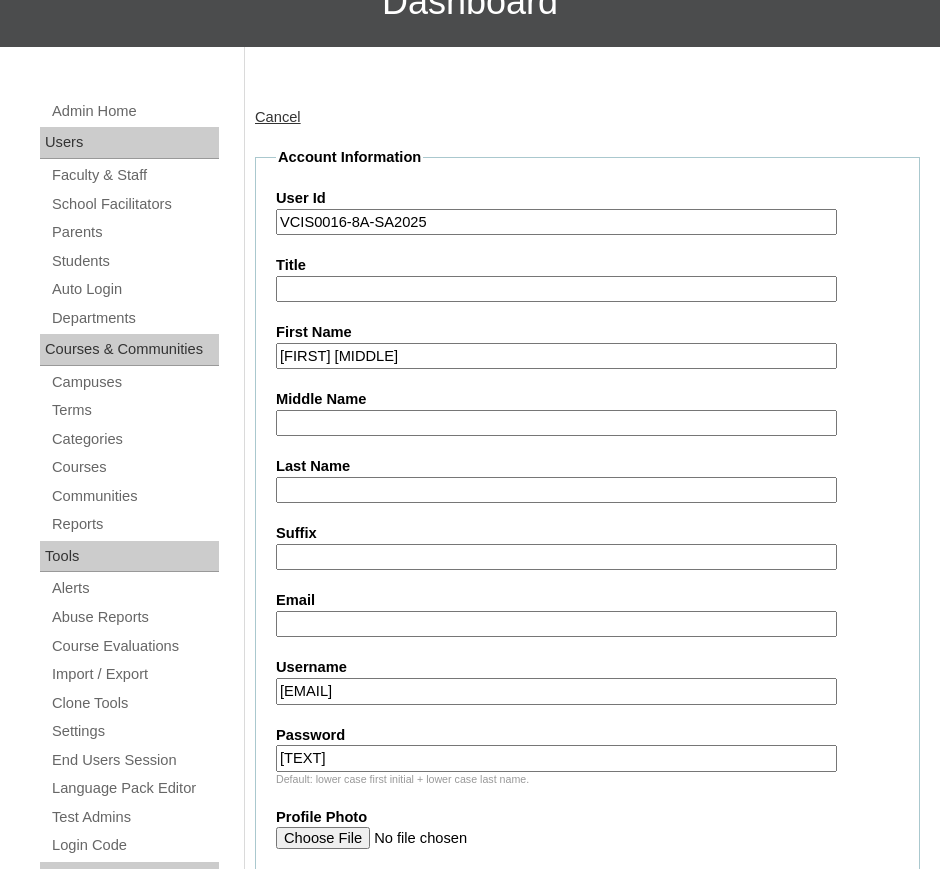 type on "[FIRST] [MIDDLE]" 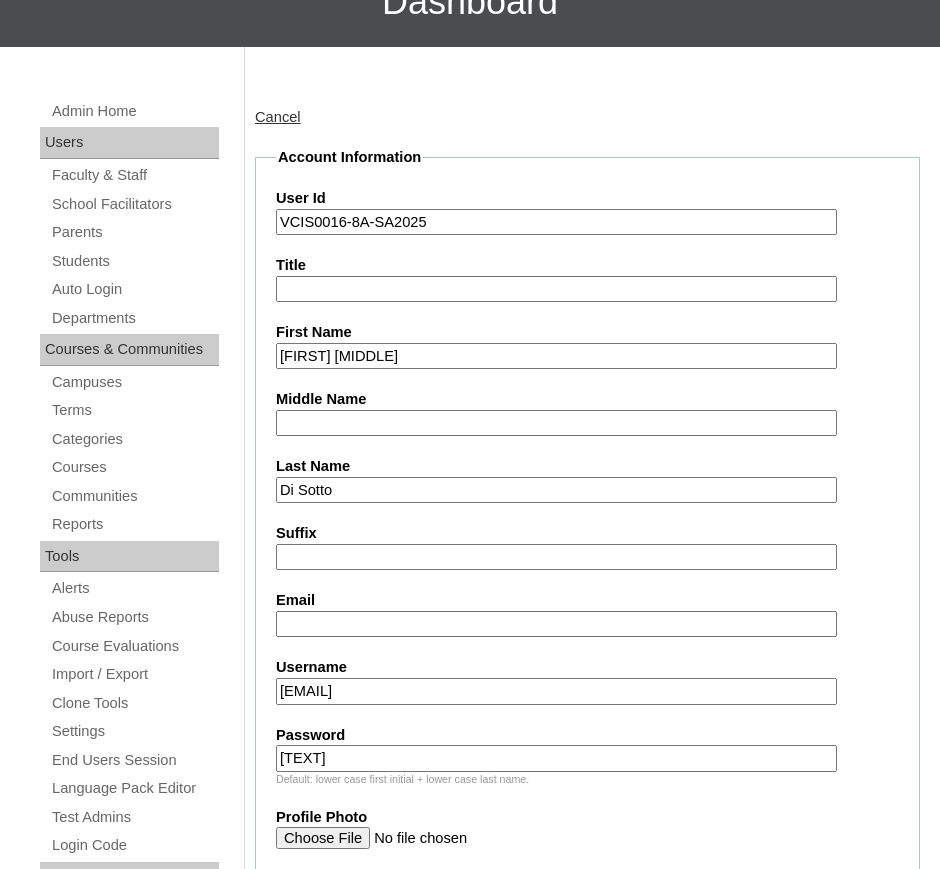 type on "Di Sotto" 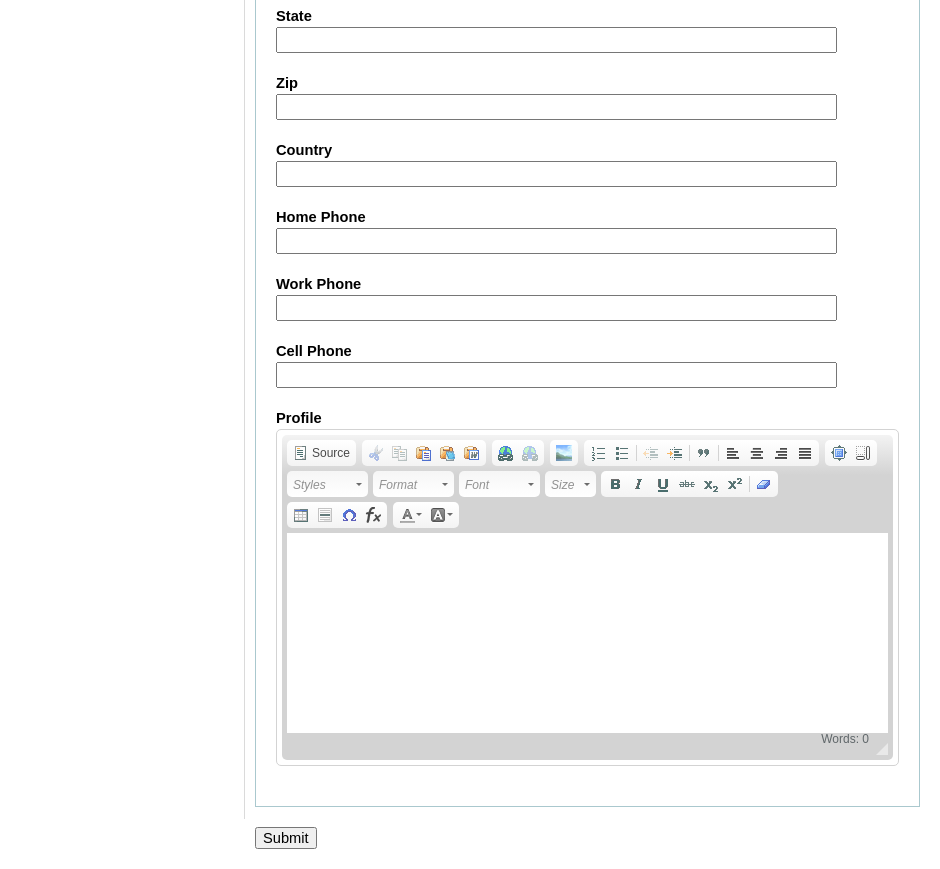 scroll, scrollTop: 2258, scrollLeft: 0, axis: vertical 